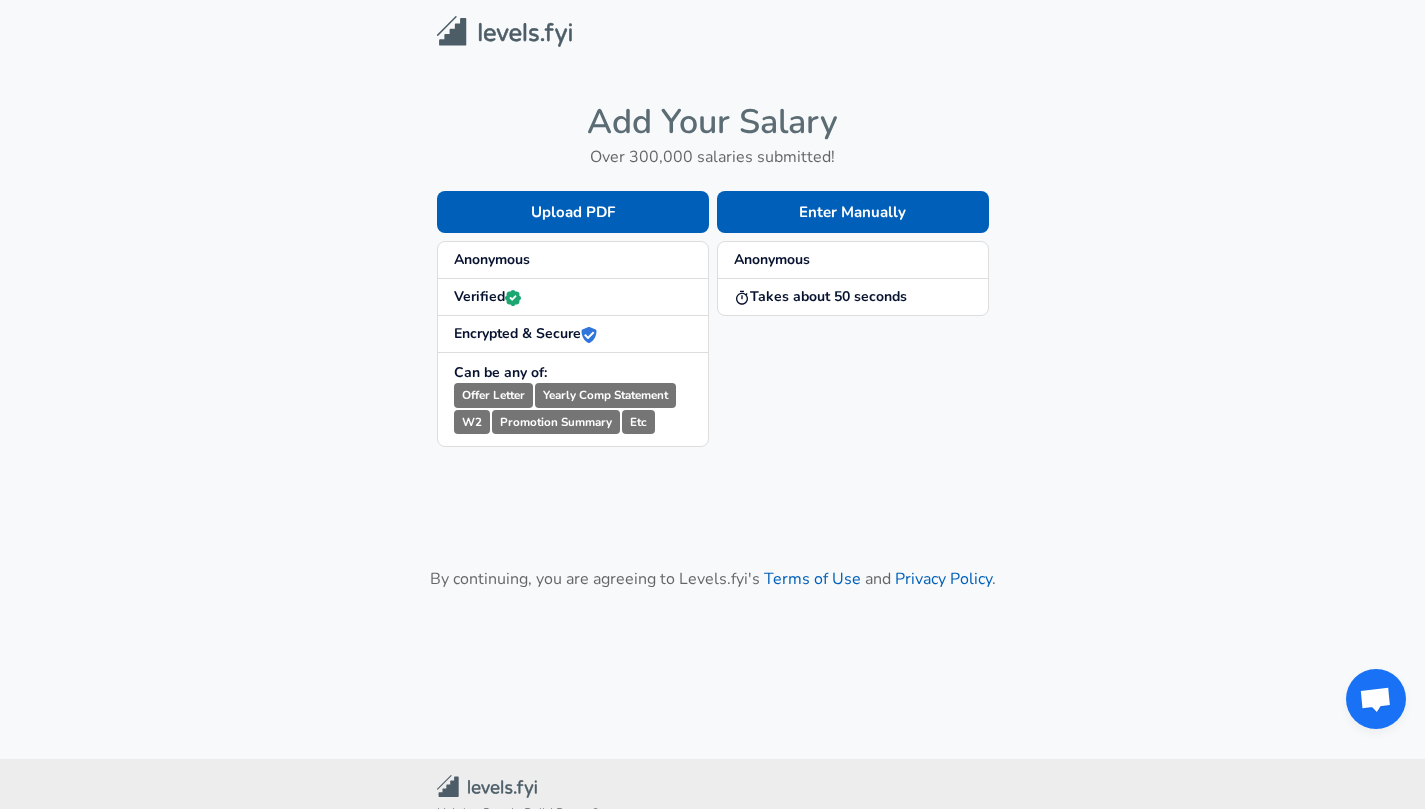 scroll, scrollTop: 0, scrollLeft: 0, axis: both 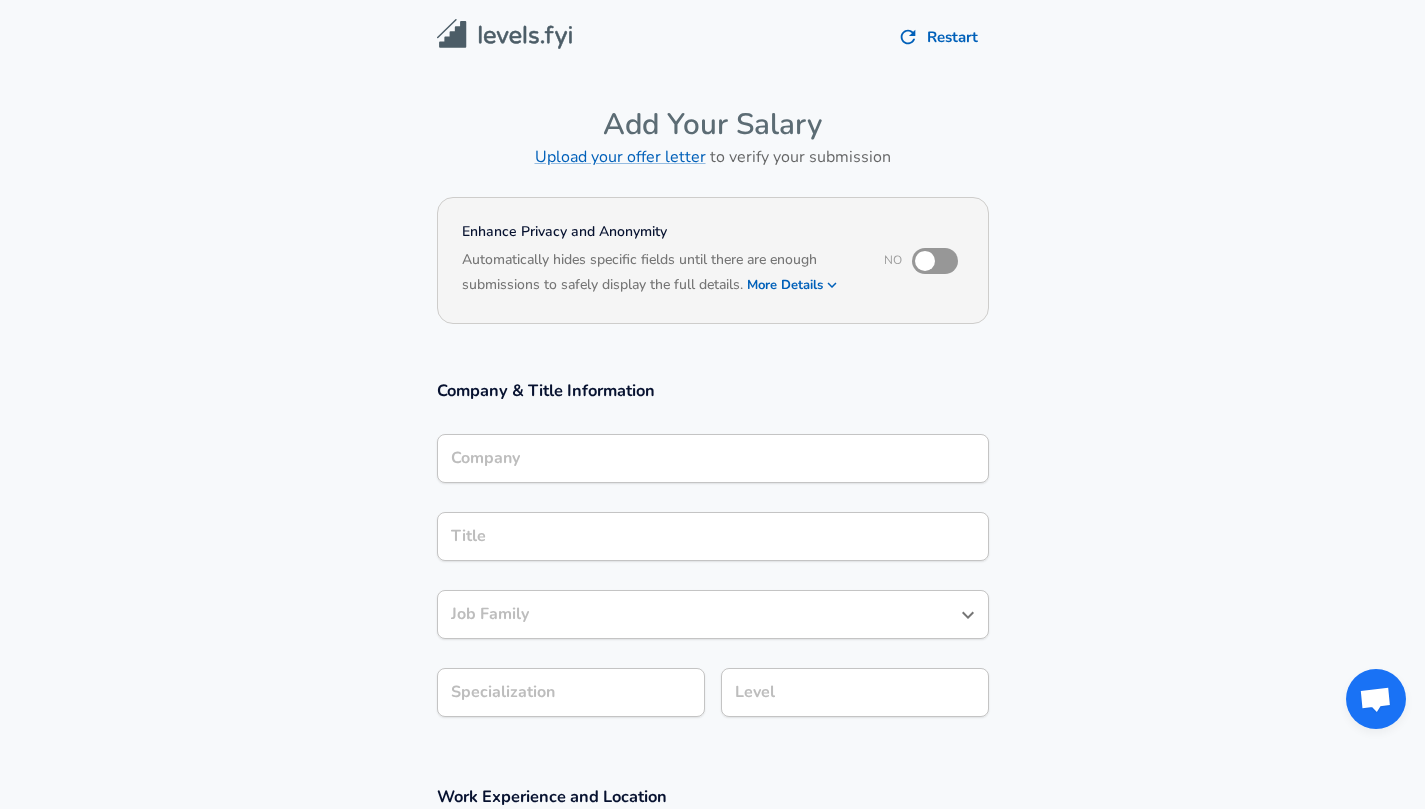 click on "Company" at bounding box center [713, 458] 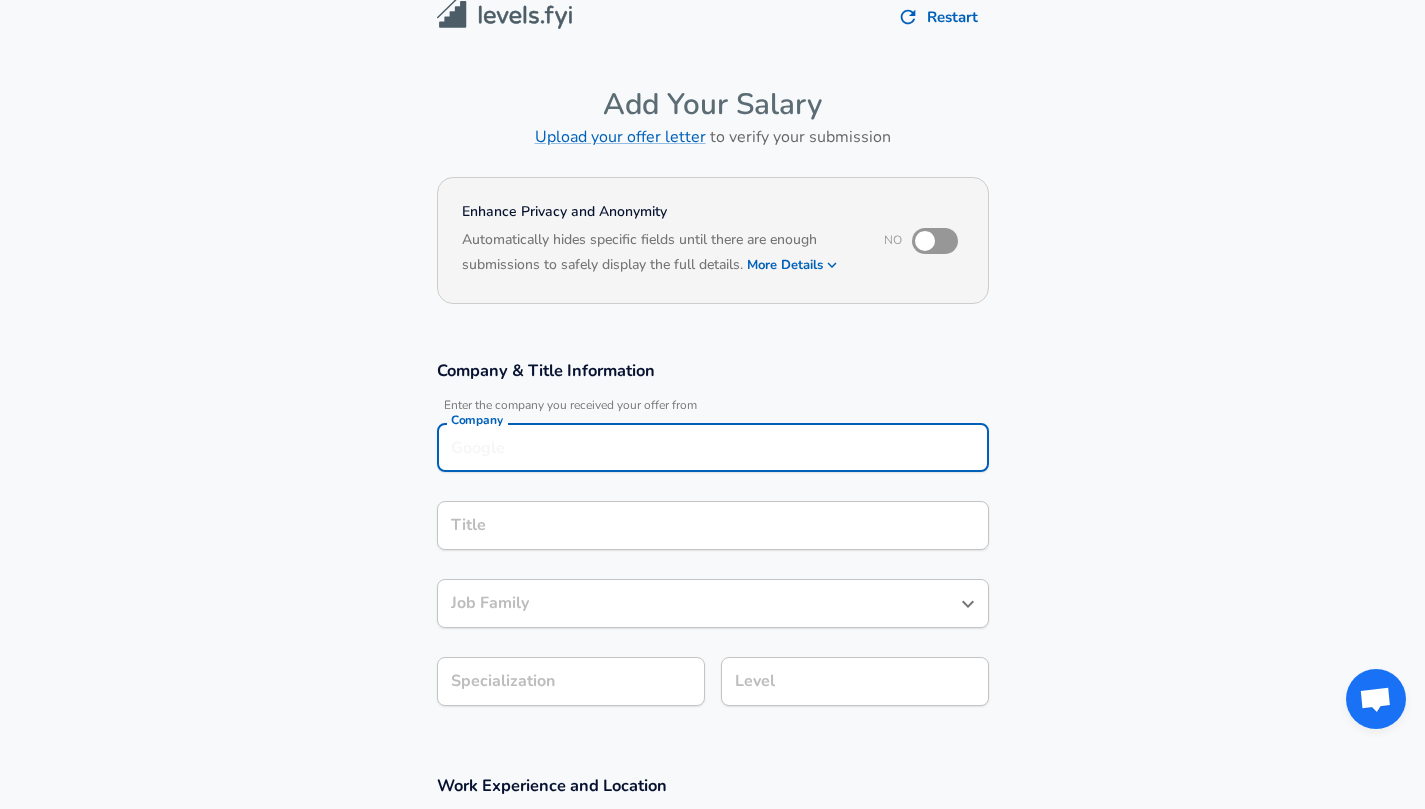 scroll, scrollTop: 127, scrollLeft: 0, axis: vertical 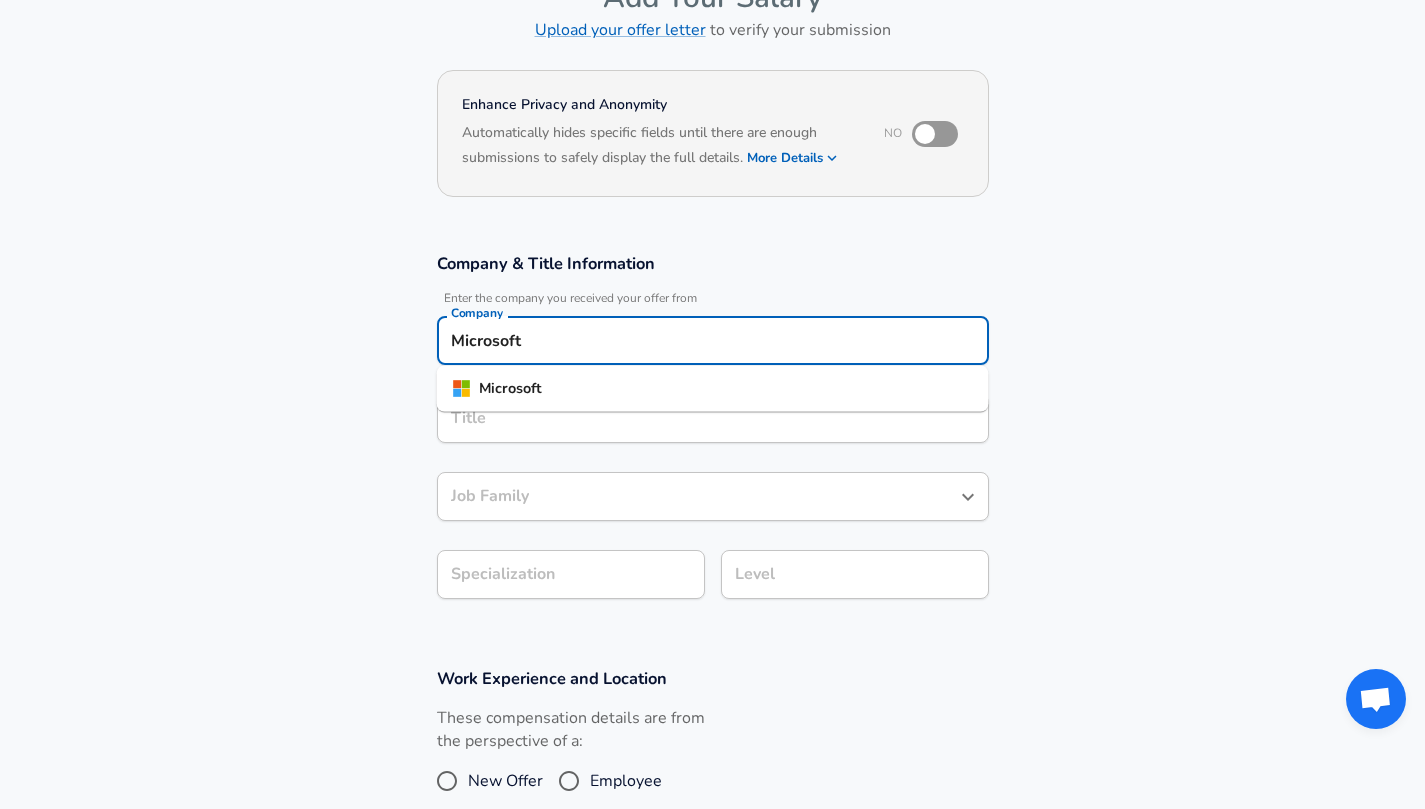 click on "Microsoft" at bounding box center [713, 389] 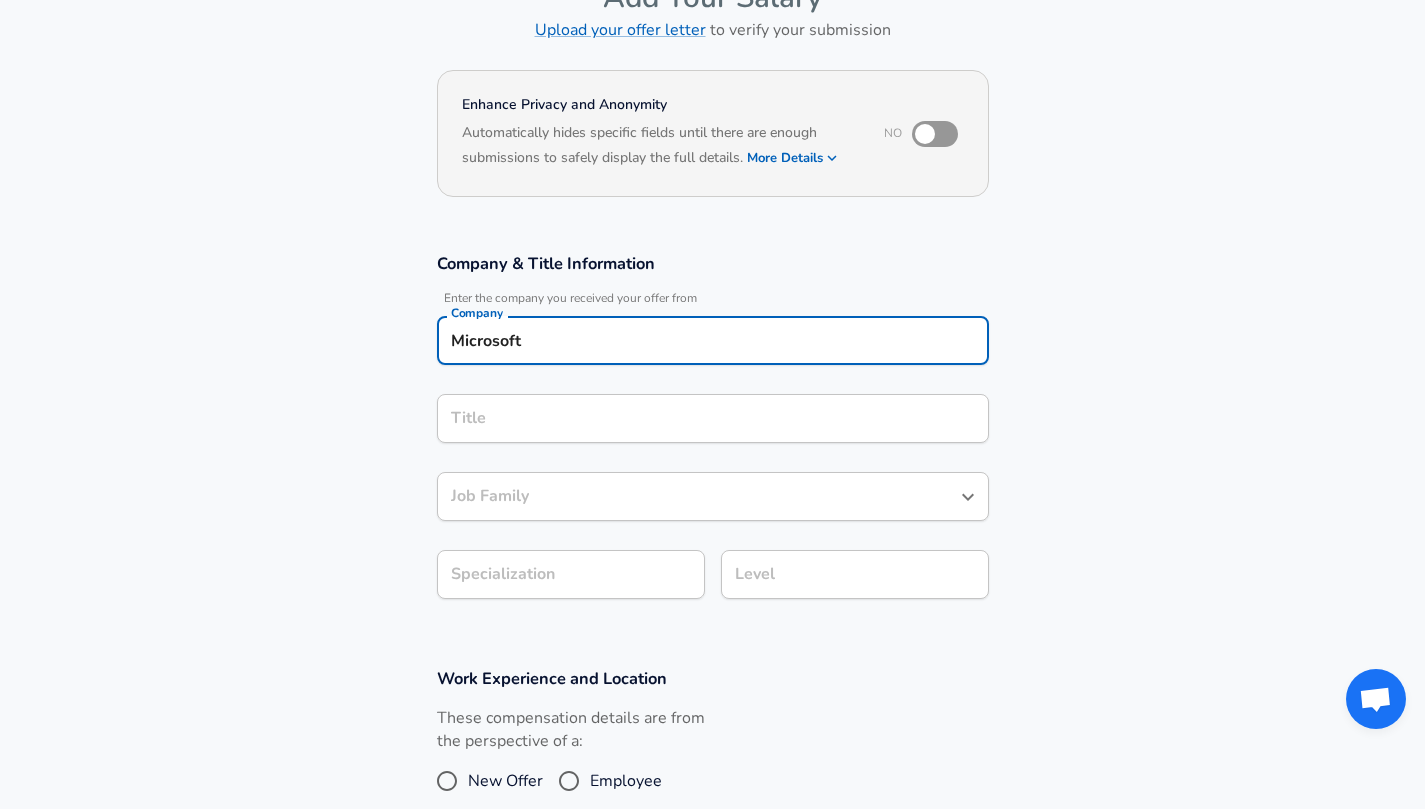 type on "Microsoft" 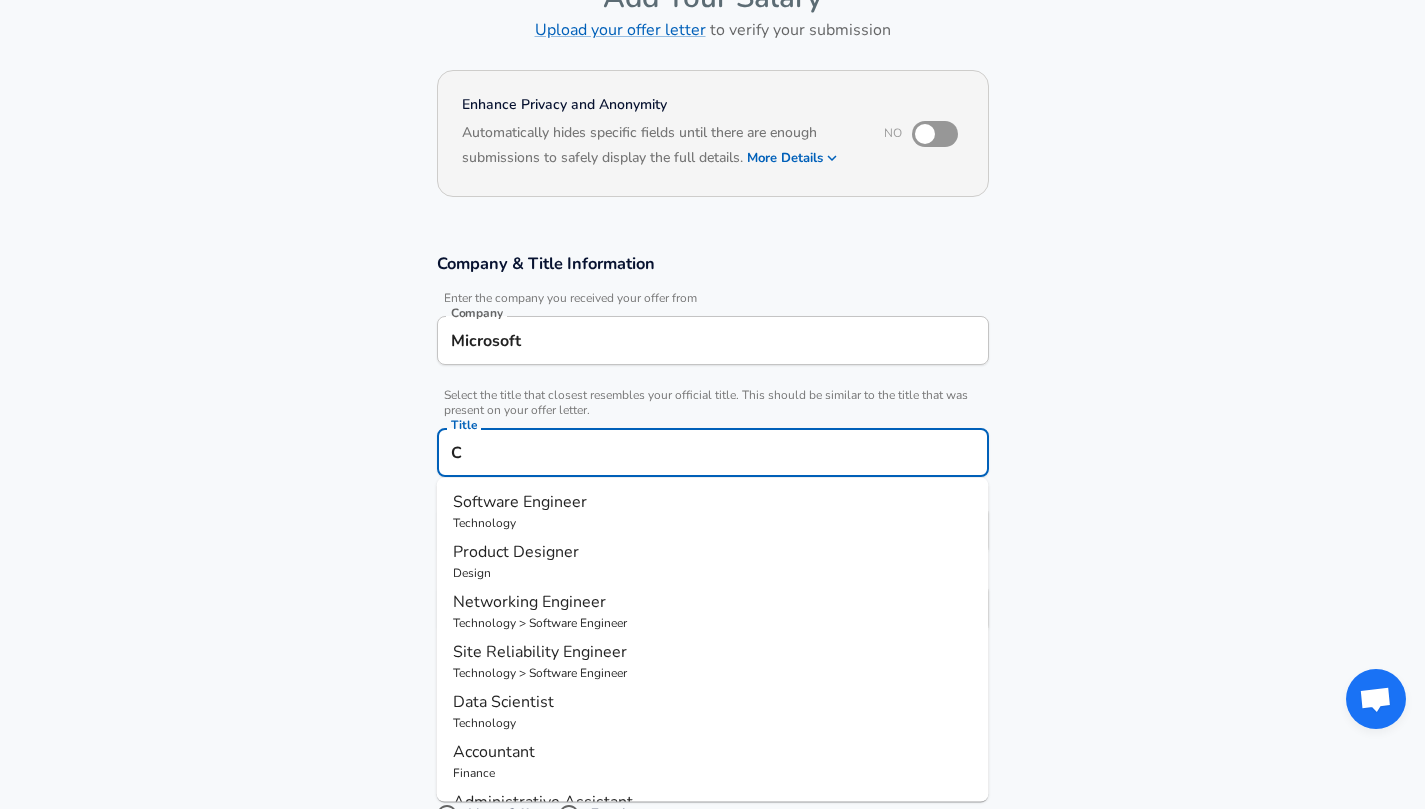 scroll, scrollTop: 167, scrollLeft: 0, axis: vertical 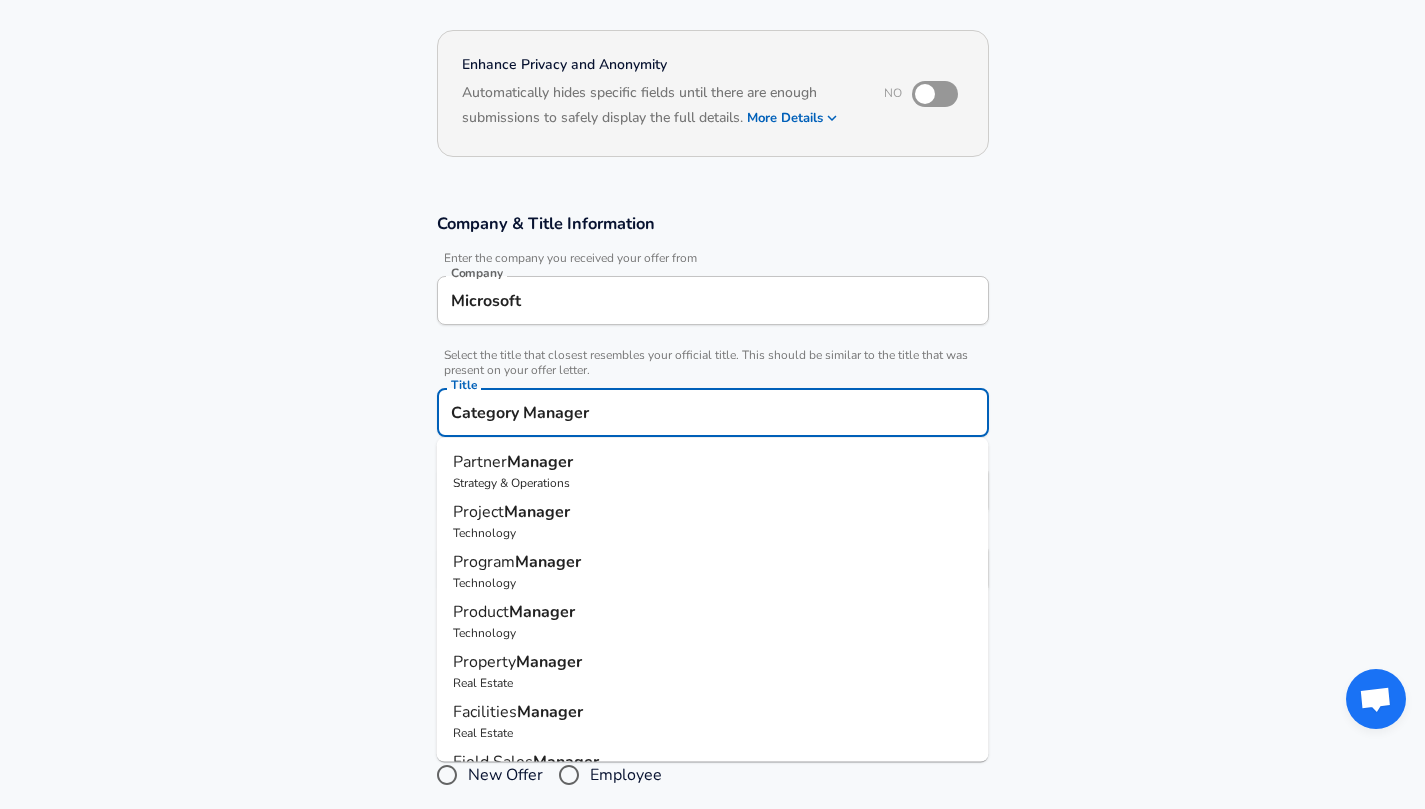 type on "Category Manager" 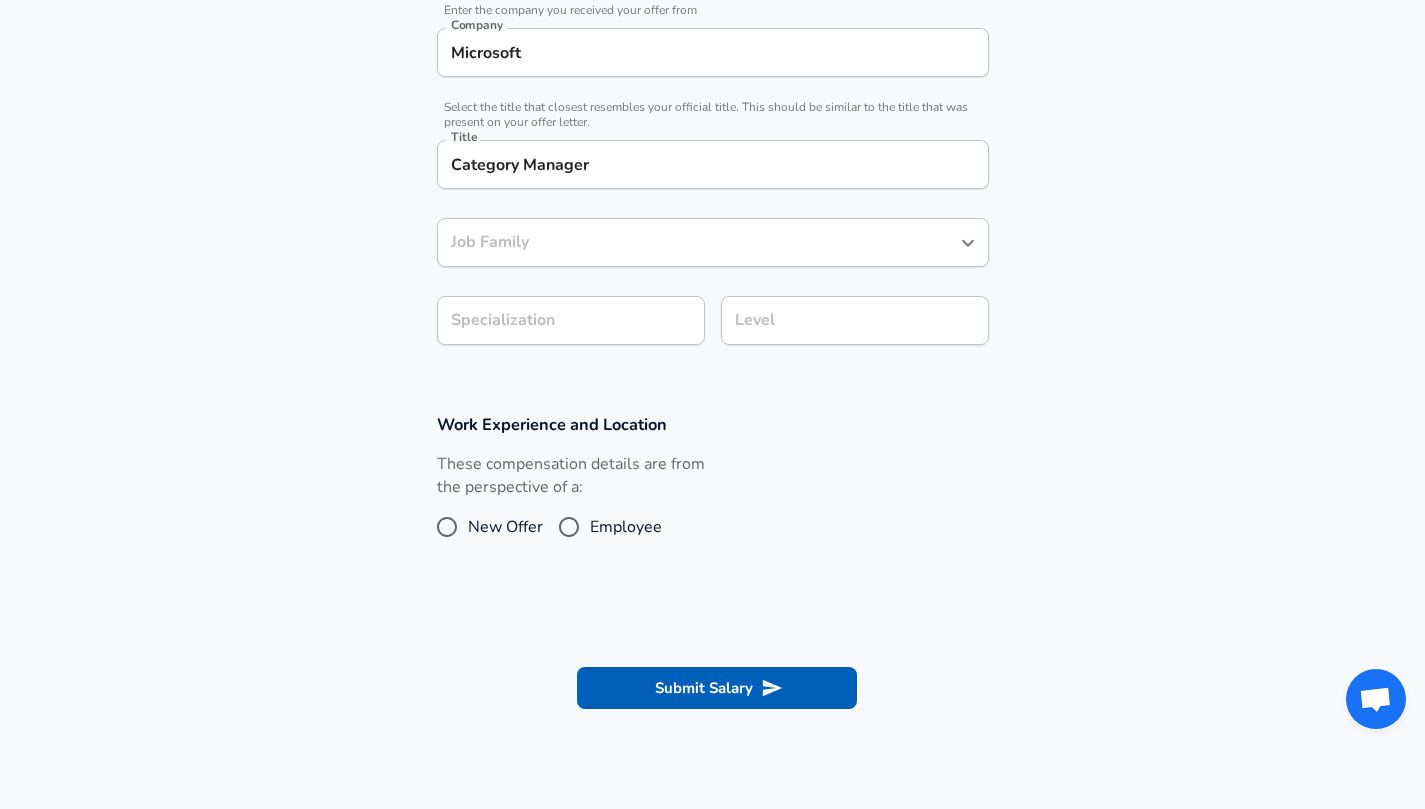 click on "Job Family" at bounding box center [698, 242] 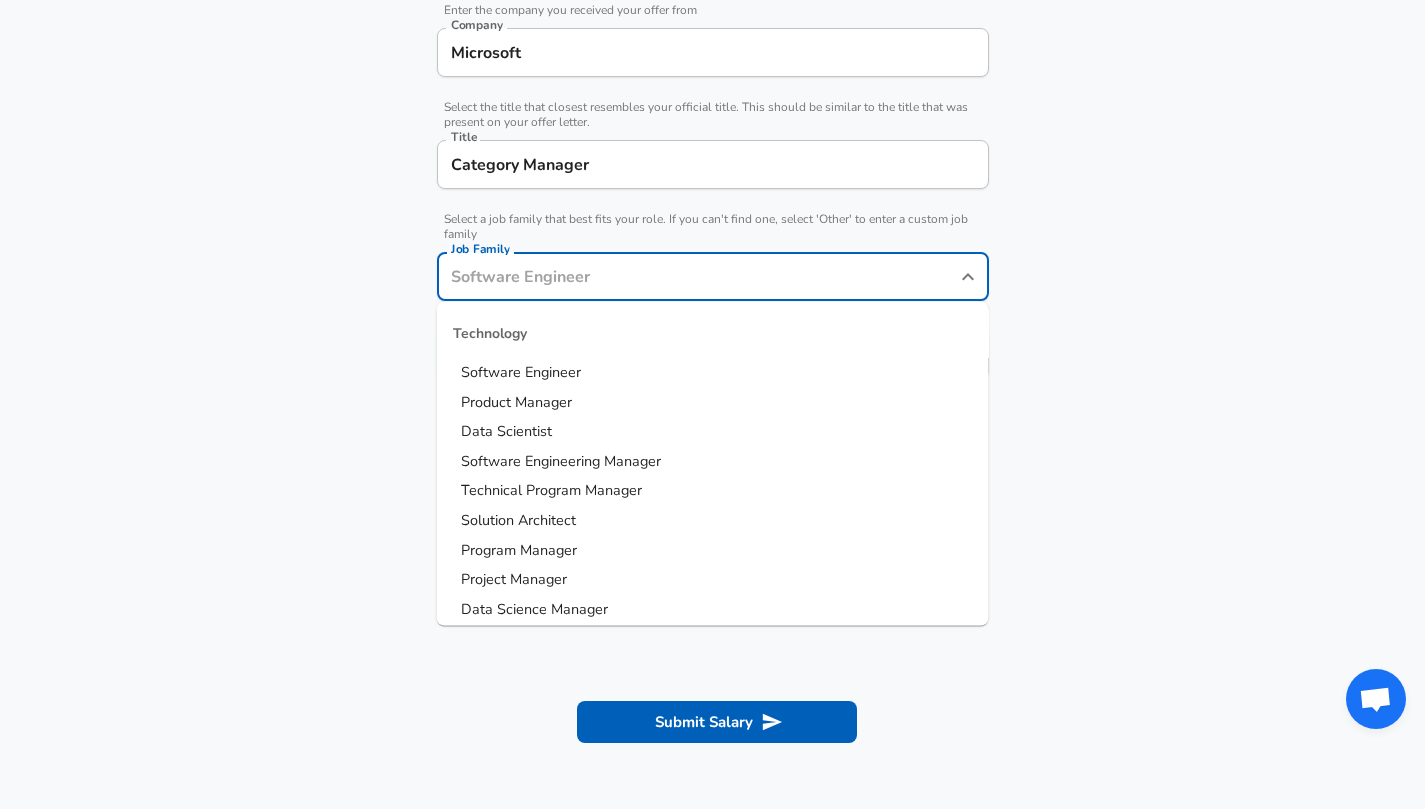 scroll, scrollTop: 455, scrollLeft: 0, axis: vertical 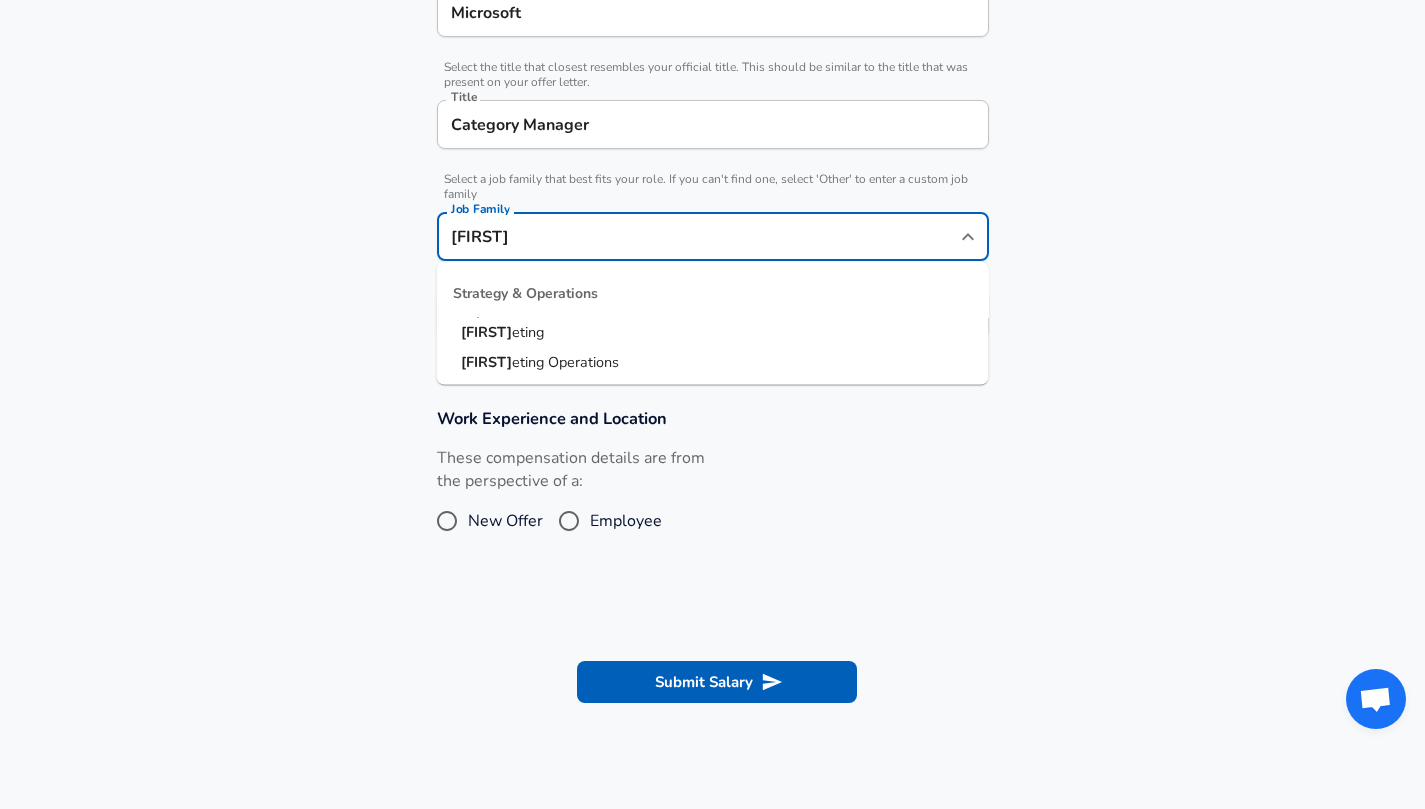 click on "Mark eting" at bounding box center (713, 333) 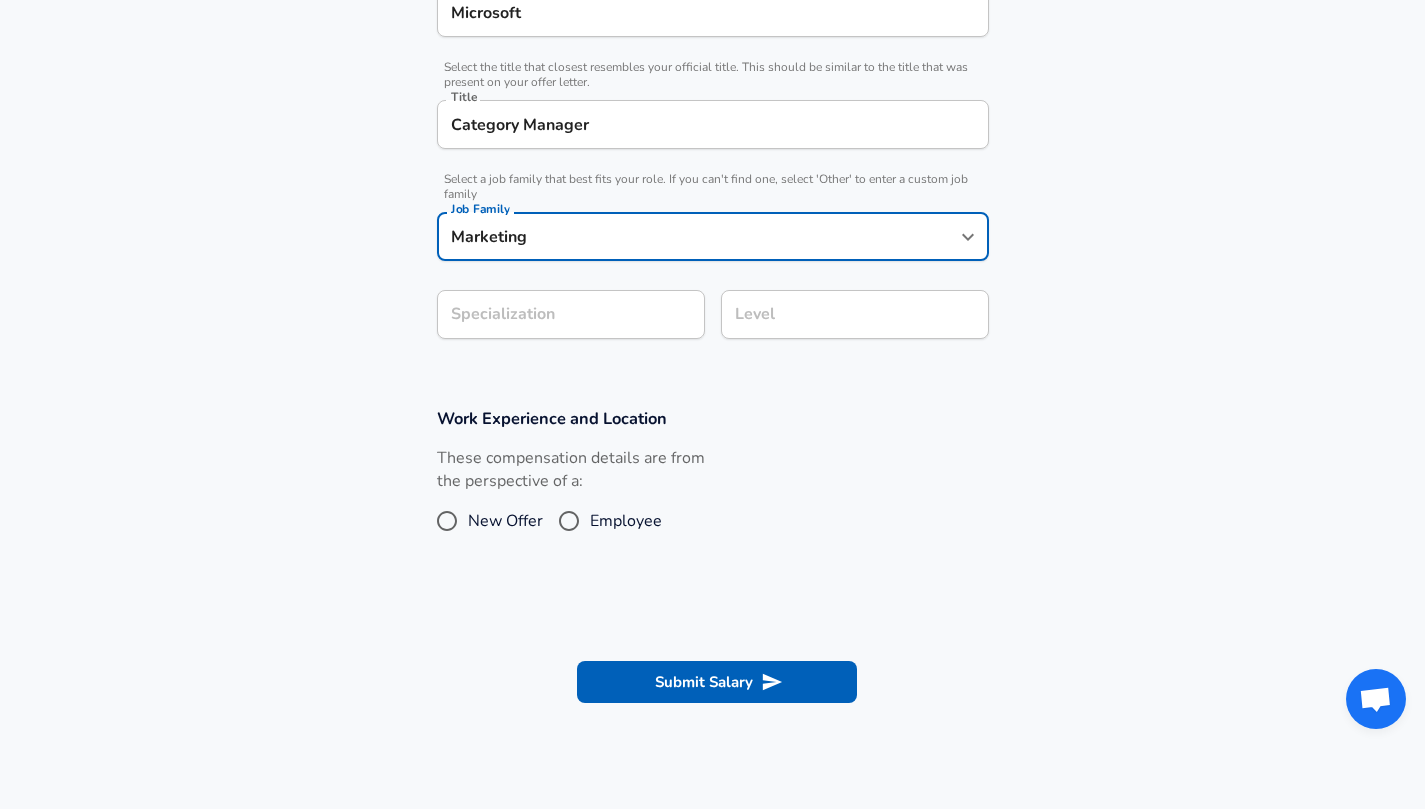 type on "Marketing" 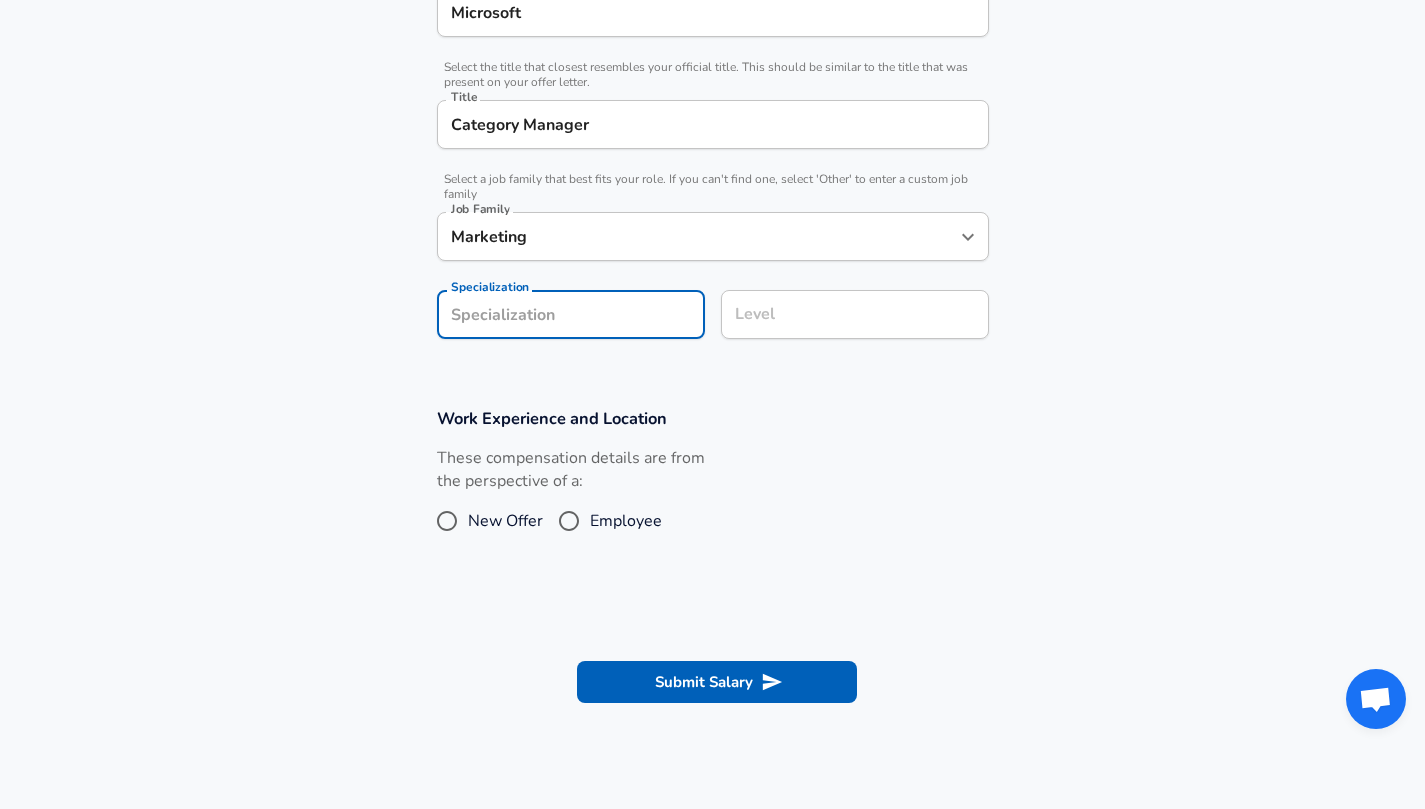 click on "Specialization Specialization" at bounding box center [563, 313] 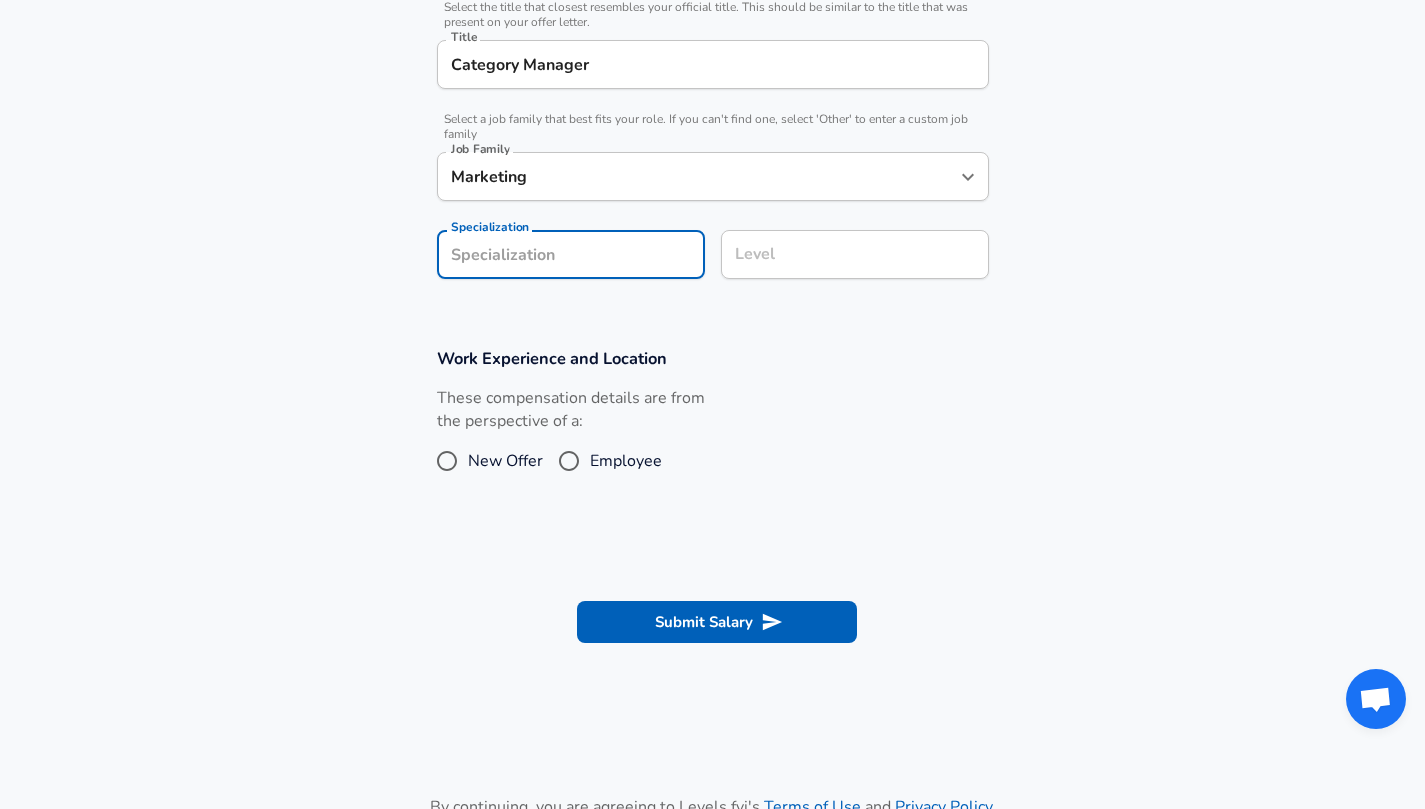 click on "Level" at bounding box center (855, 254) 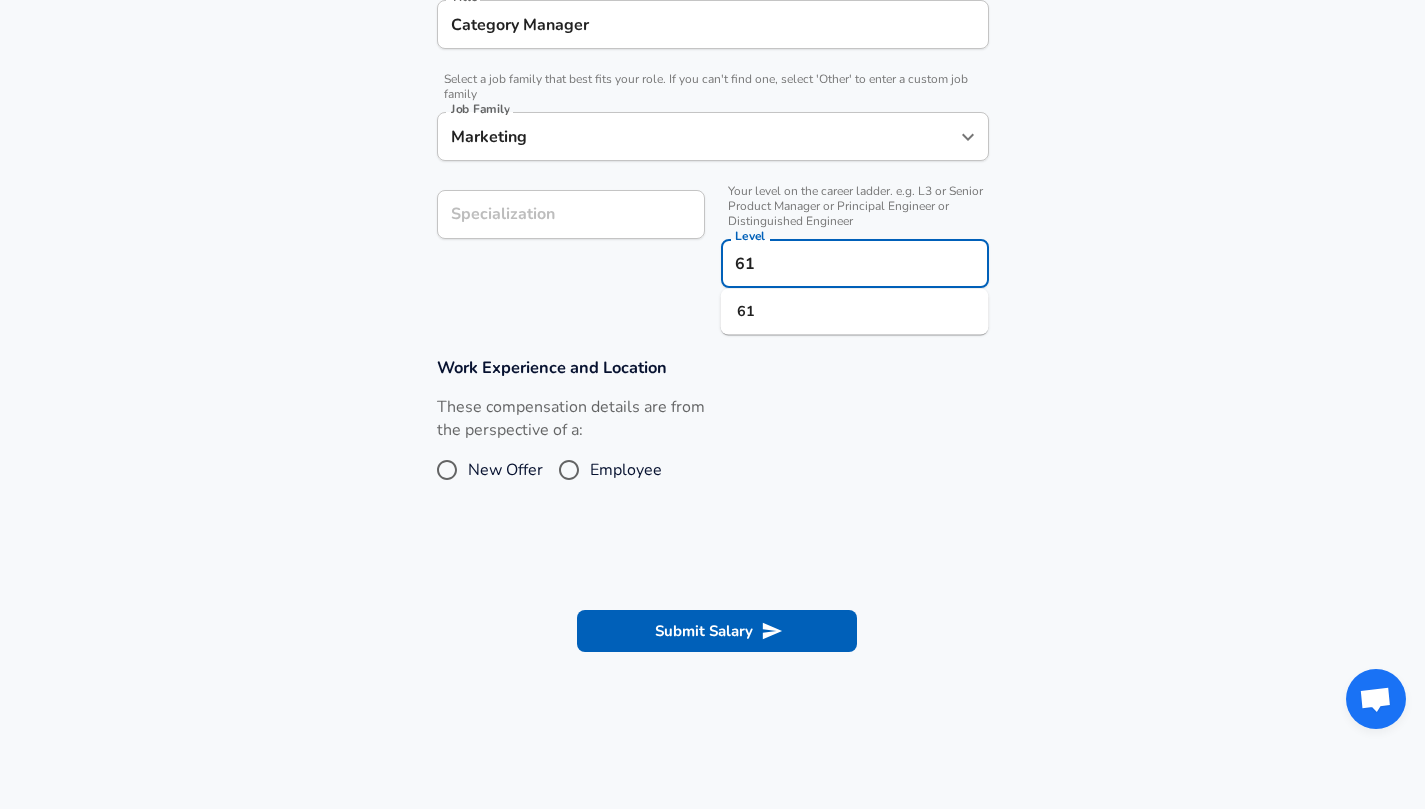 type on "61" 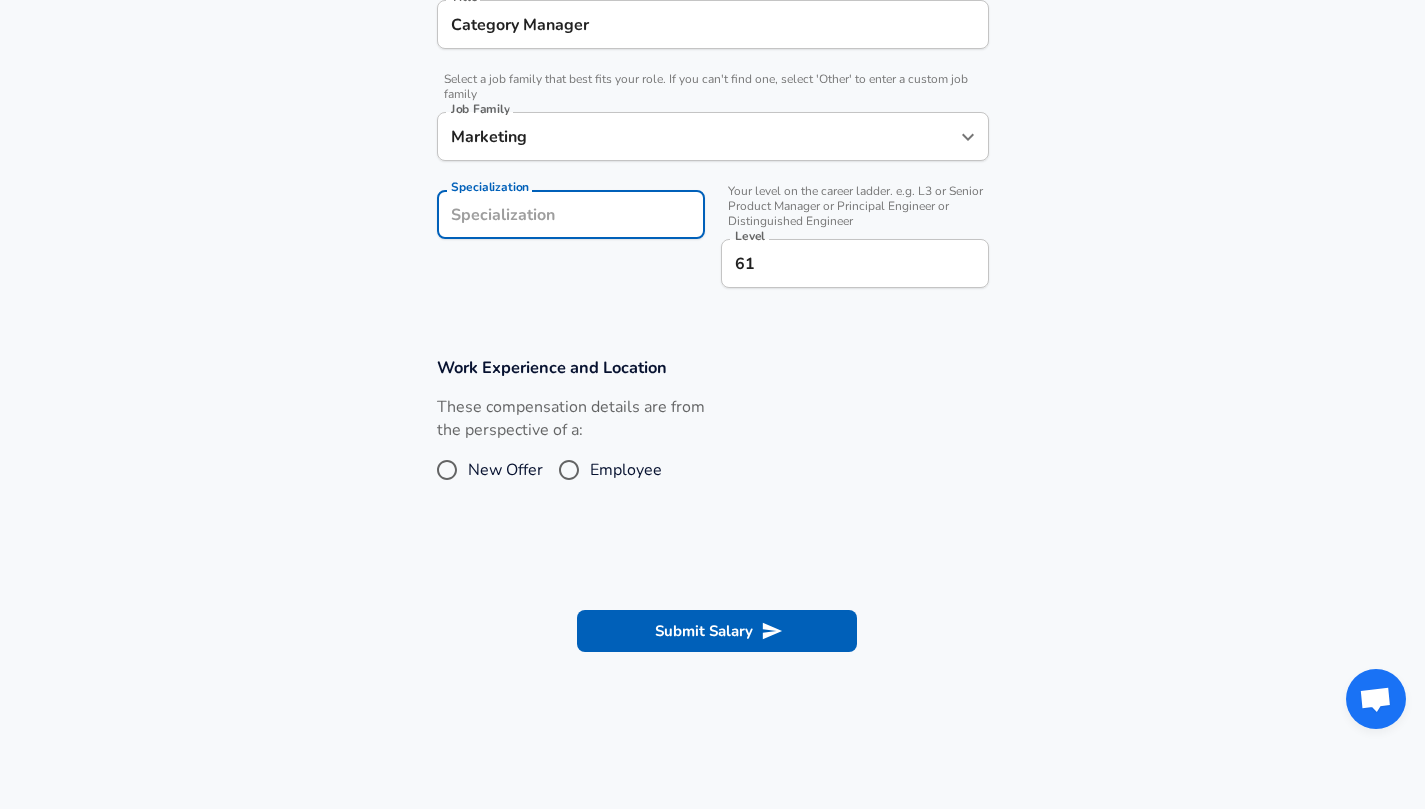 click on "Company & Title Information Enter the company you received your offer from Company Microsoft Company Select the title that closest resembles your official title. This should be similar to the title that was present on your offer letter. Title Category Manager Title Select a job family that best fits your role. If you can't find one, select 'Other' to enter a custom job family Job Family Marketing Job Family Specialization Specialization Your level on the career ladder. e.g. L3 or Senior Product Manager or Principal Engineer or Distinguished Engineer Level 61 Level" at bounding box center (712, 67) 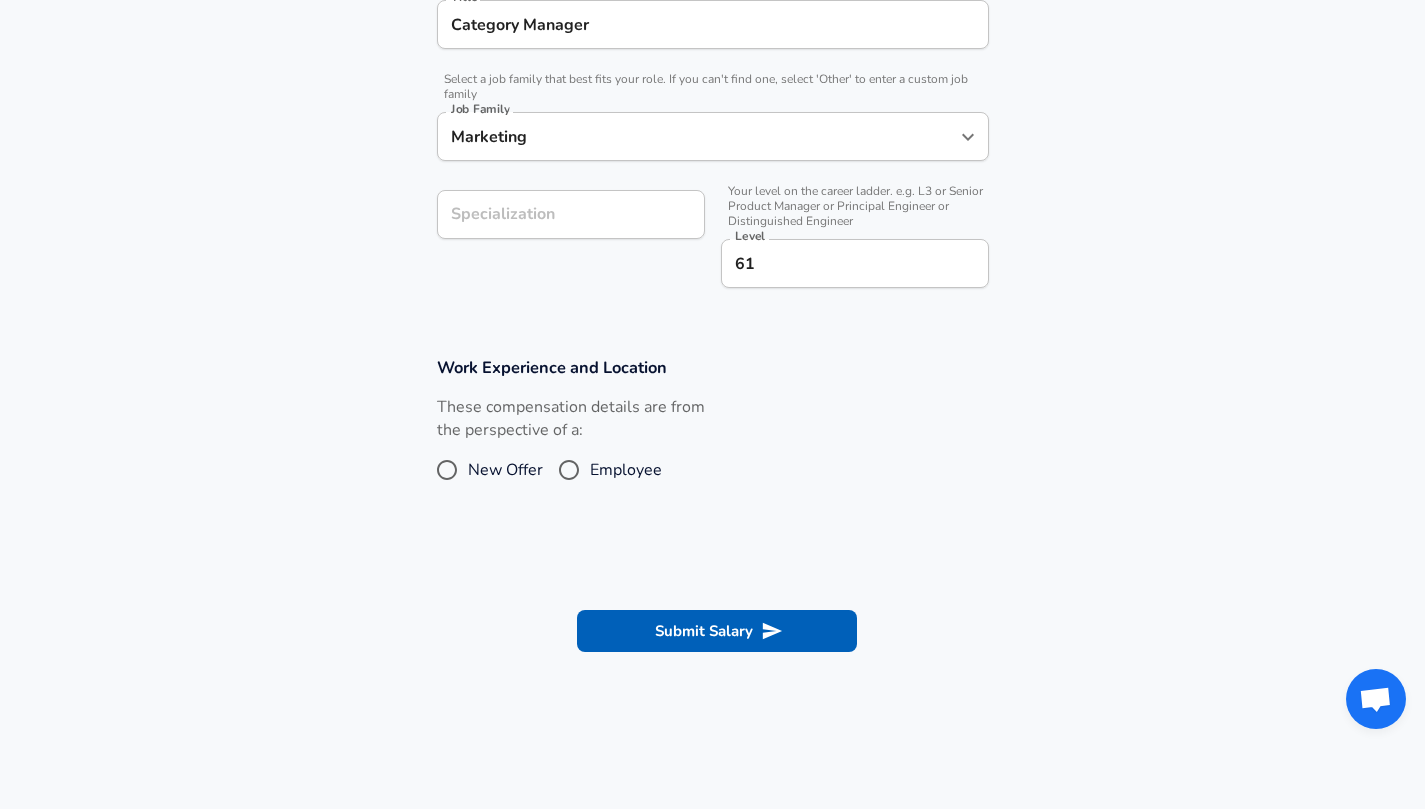 click on "Employee" at bounding box center (569, 470) 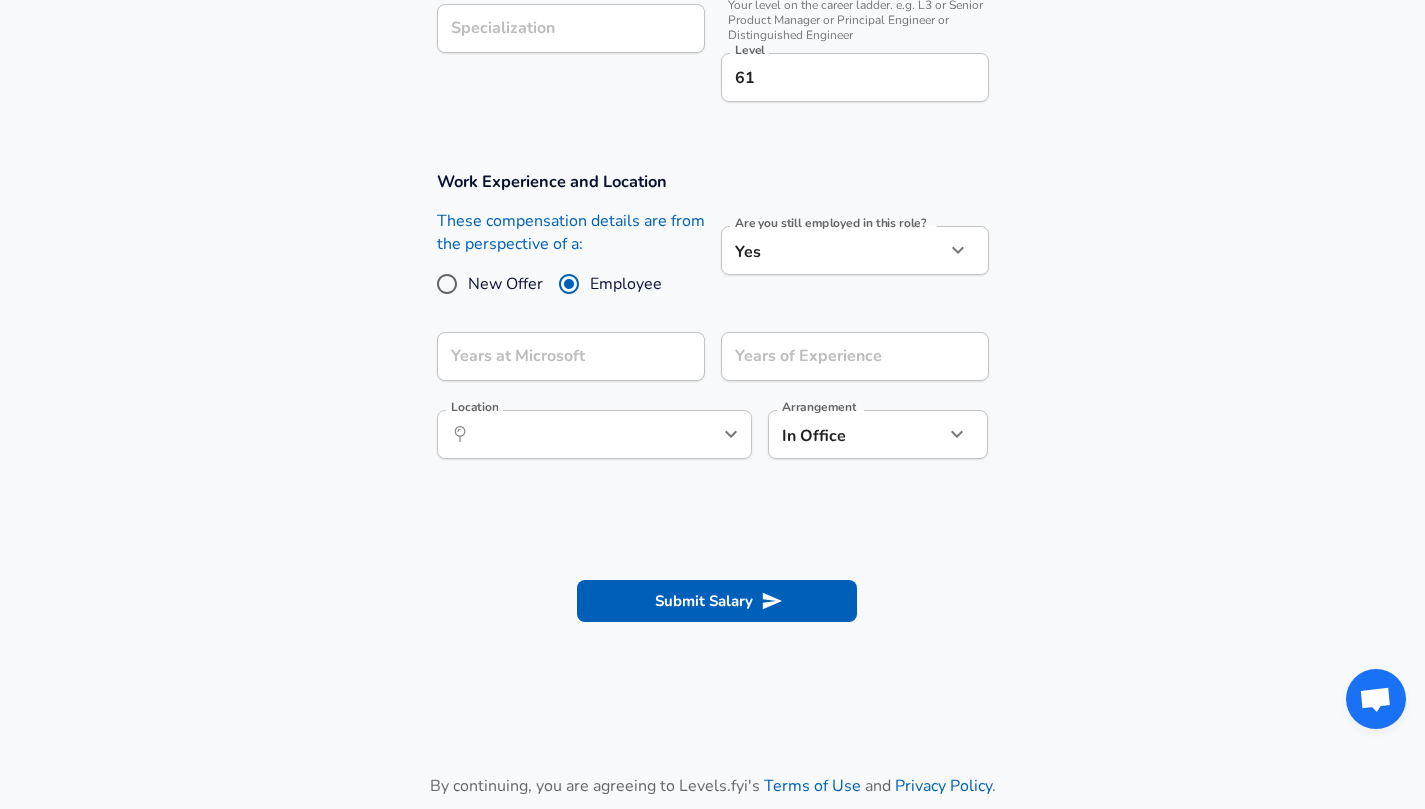 scroll, scrollTop: 744, scrollLeft: 0, axis: vertical 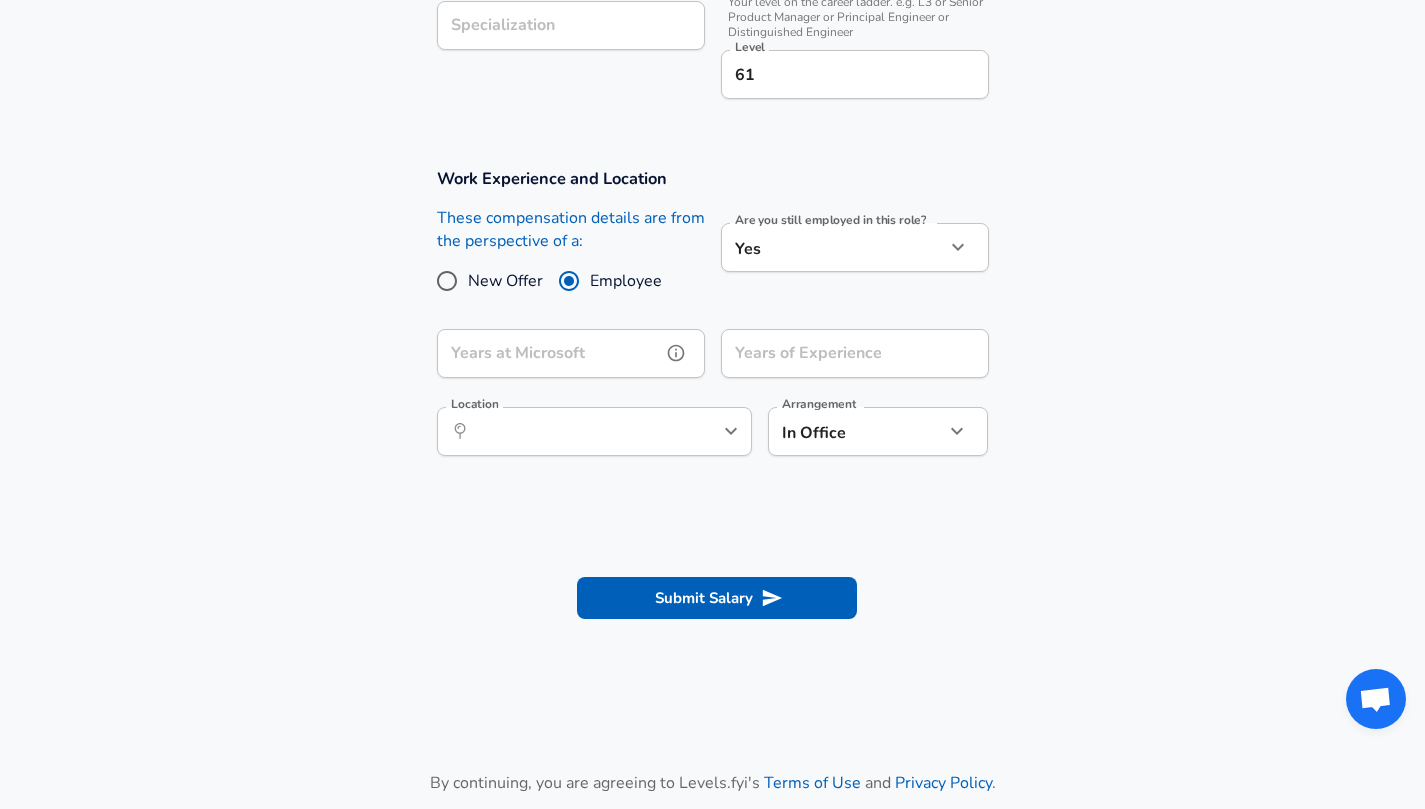 click 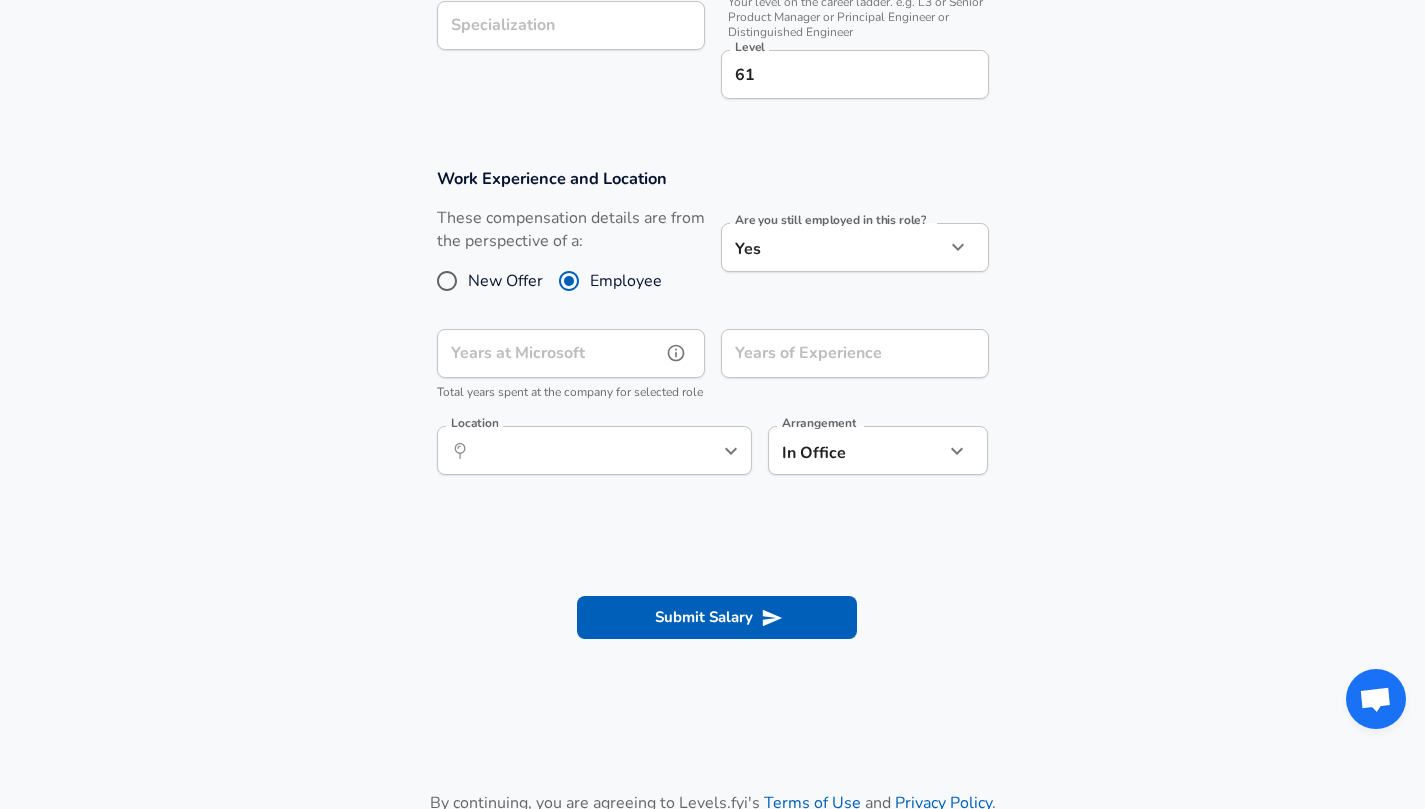 click on "Years at Microsoft" at bounding box center [549, 353] 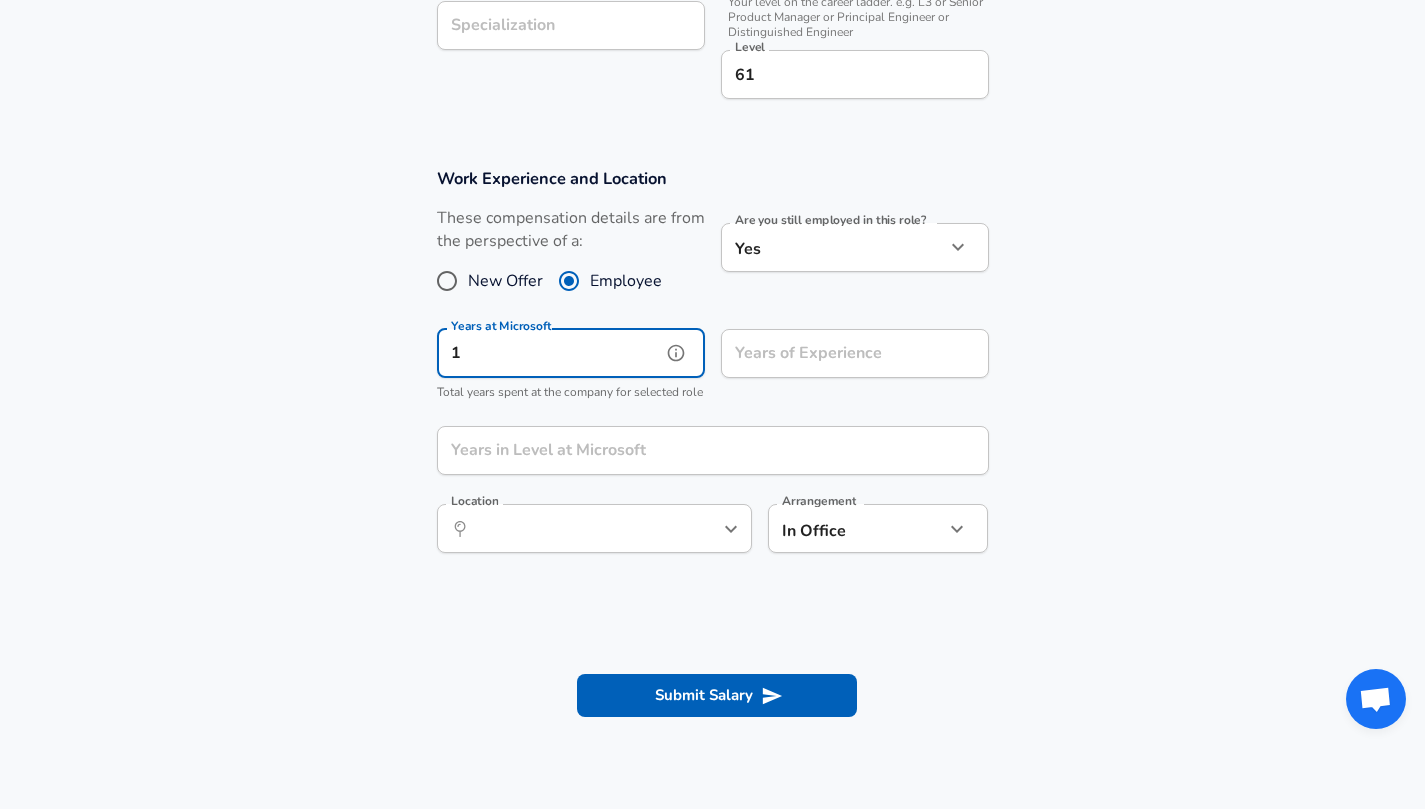 type on "1" 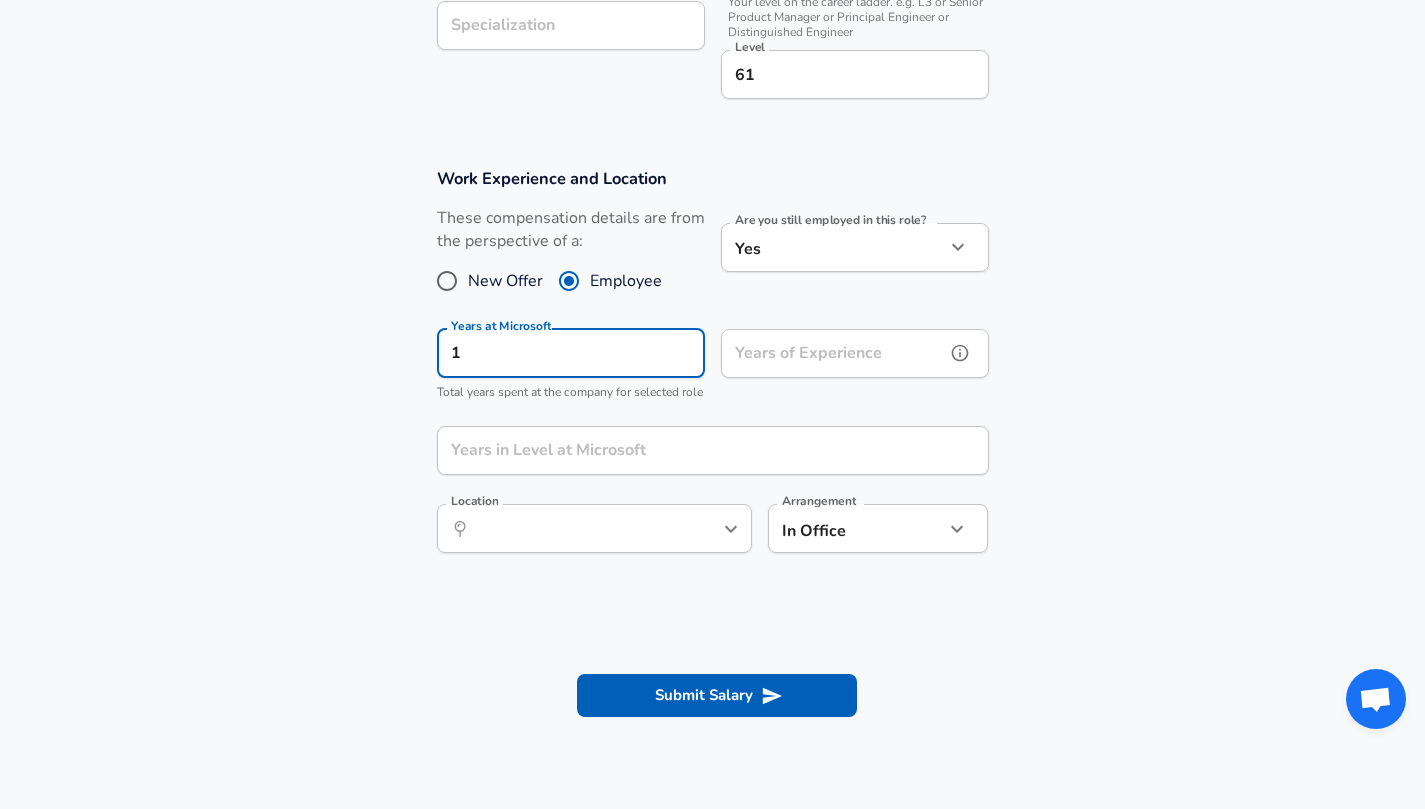 click on "Years of Experience" at bounding box center (833, 353) 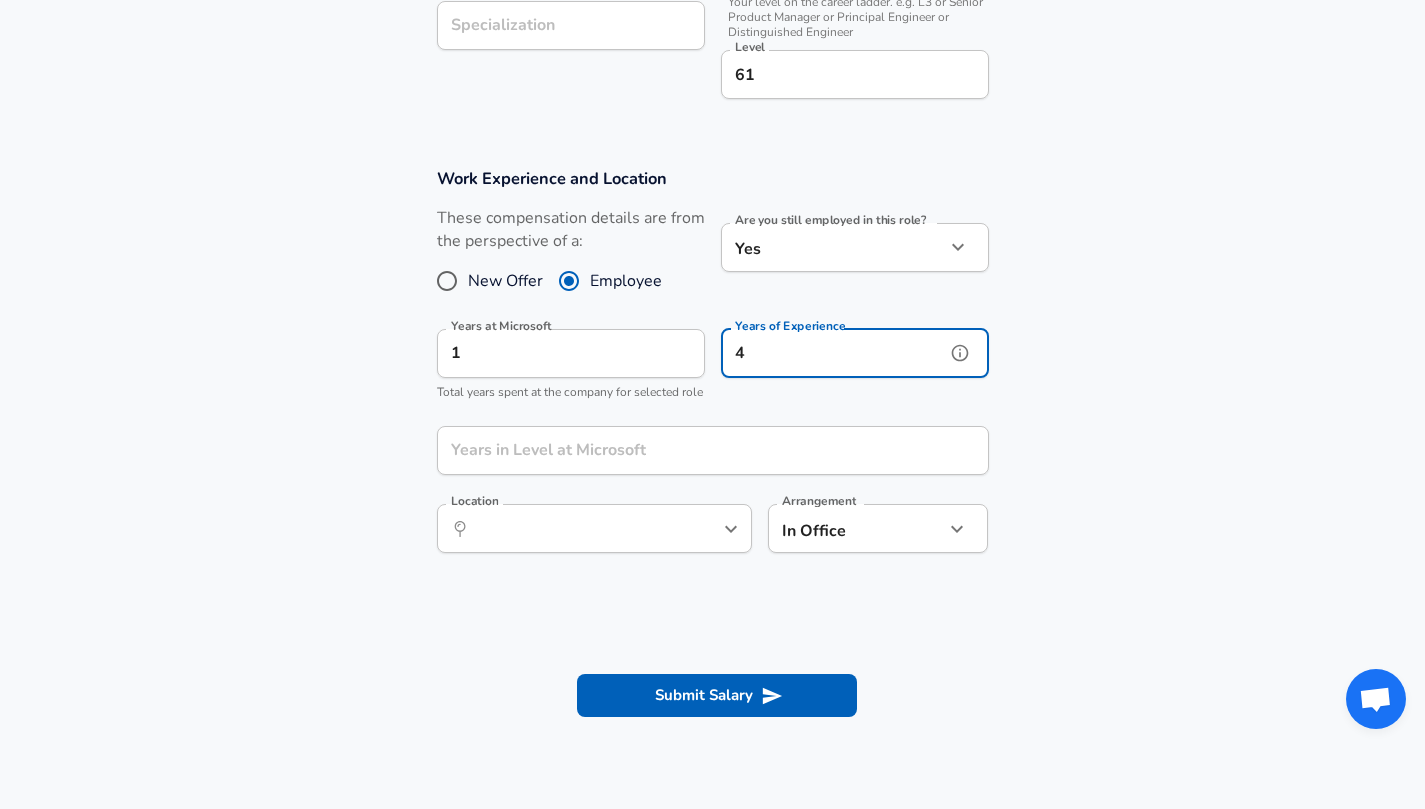 type on "4" 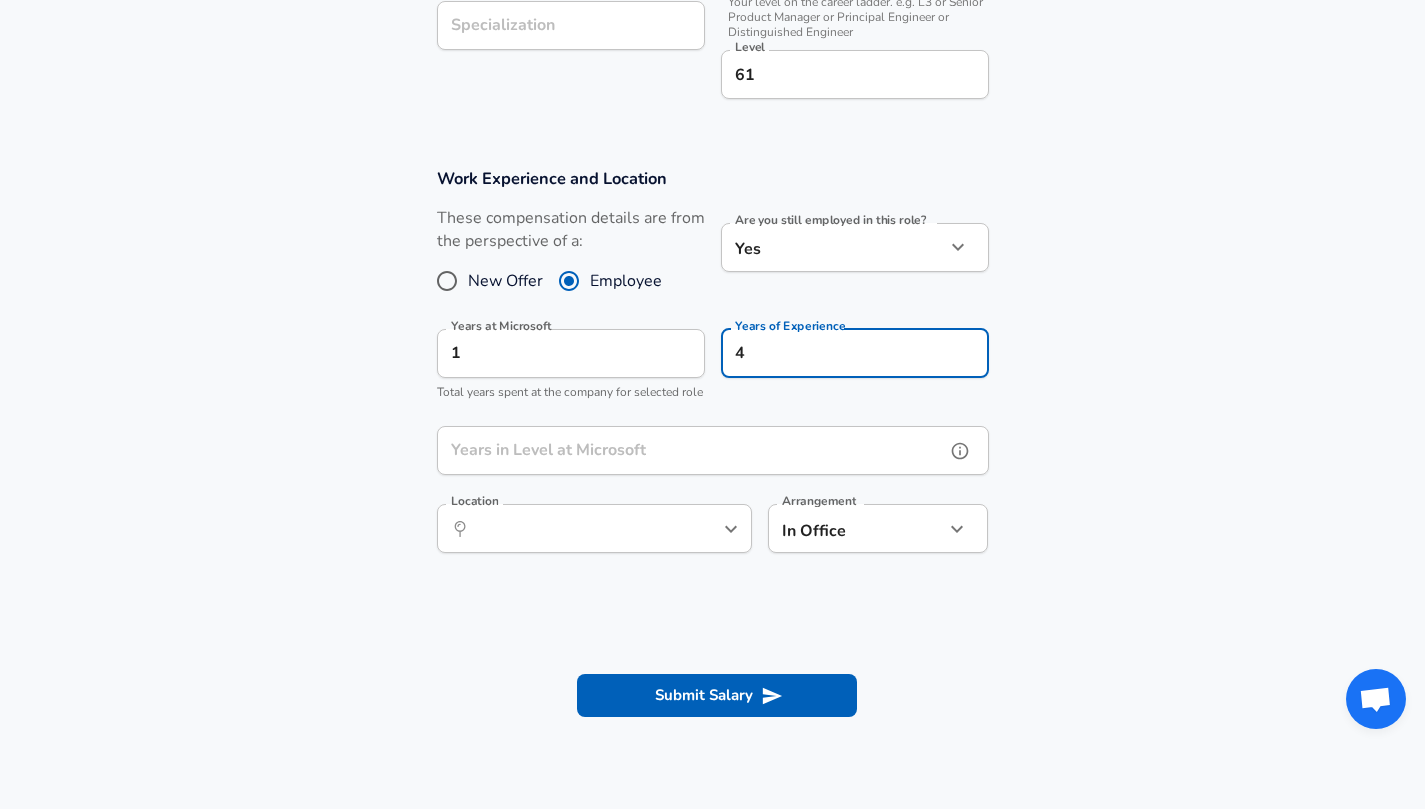 click on "Years in Level at Microsoft" at bounding box center [691, 450] 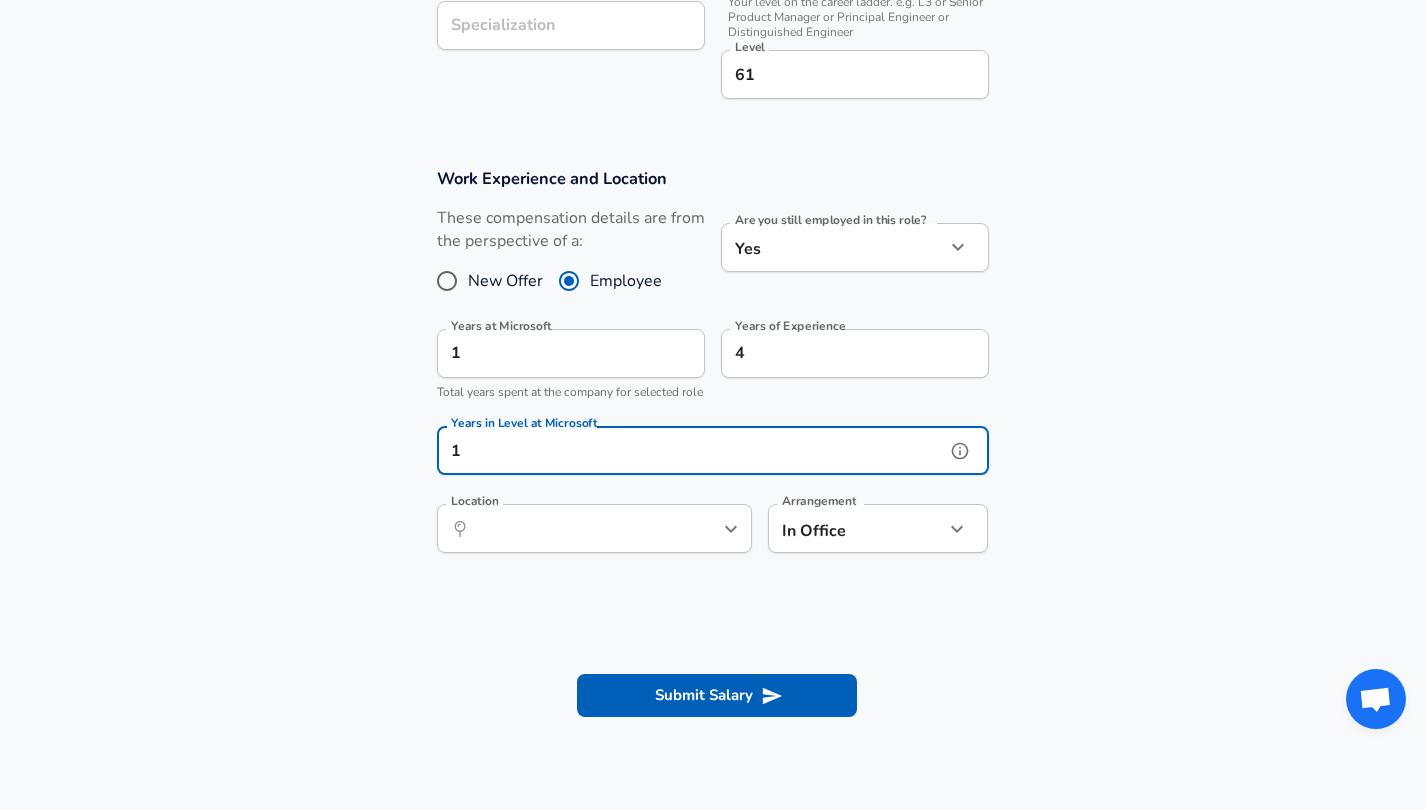 type on "1" 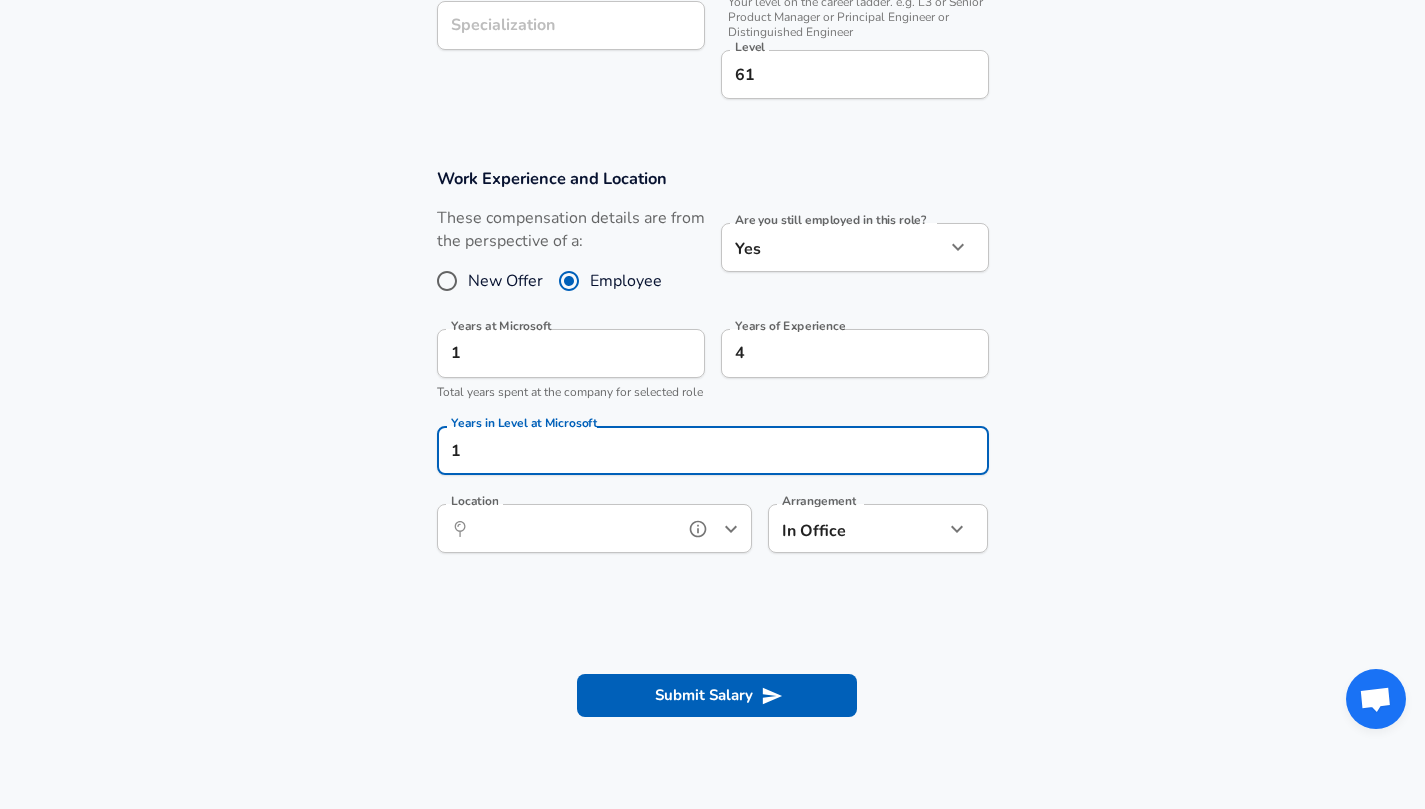 click on "Location" at bounding box center (572, 528) 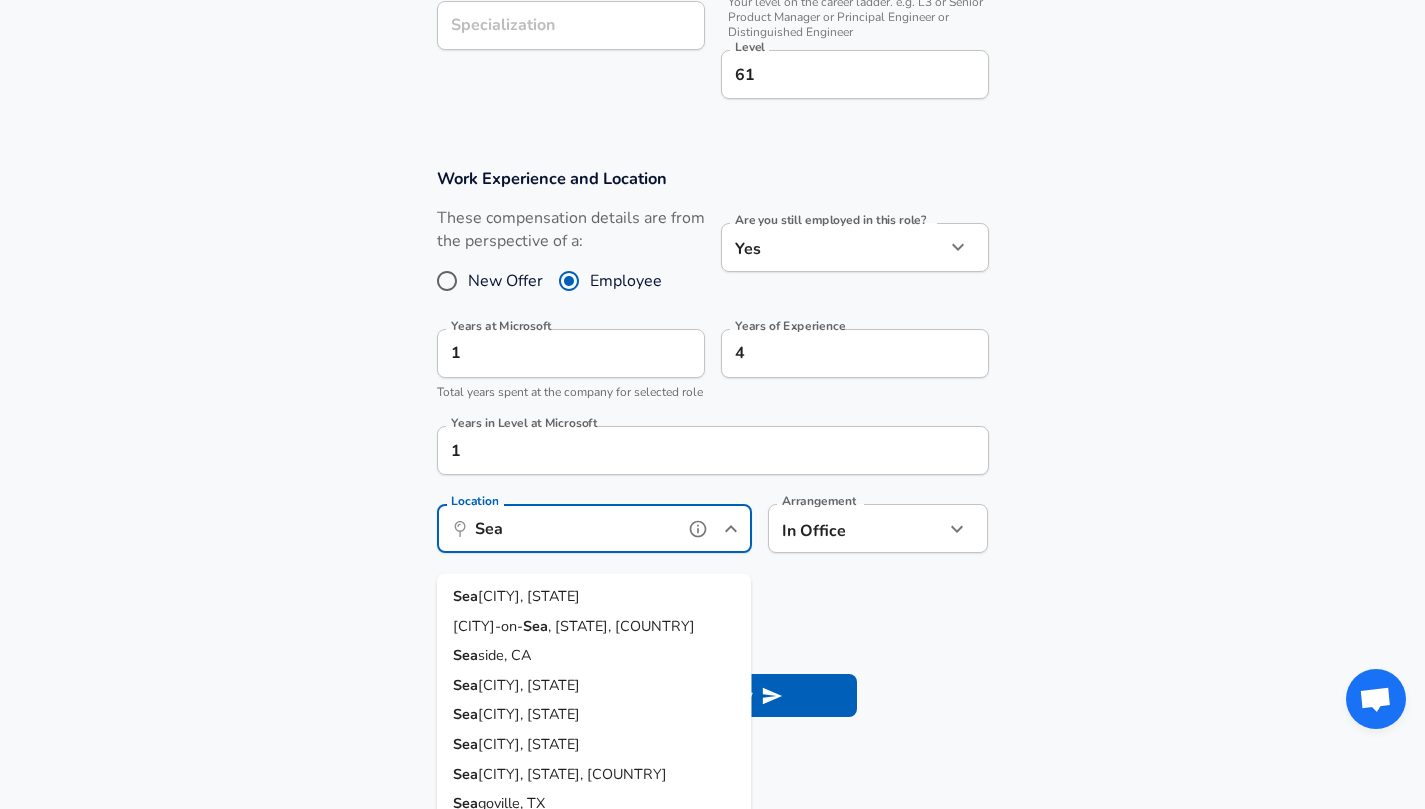 click on "[CITY], [STATE]" at bounding box center [594, 597] 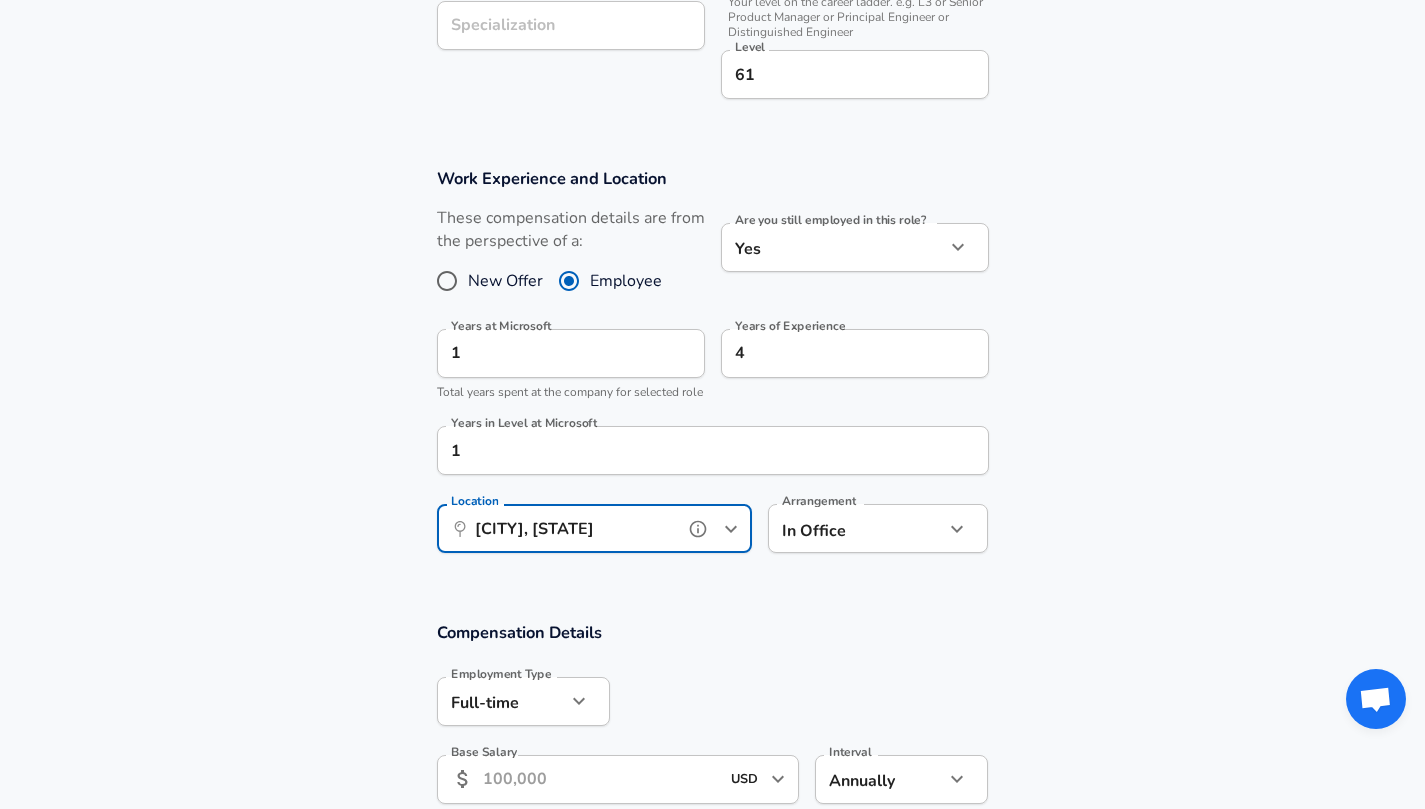 type on "[CITY], [STATE]" 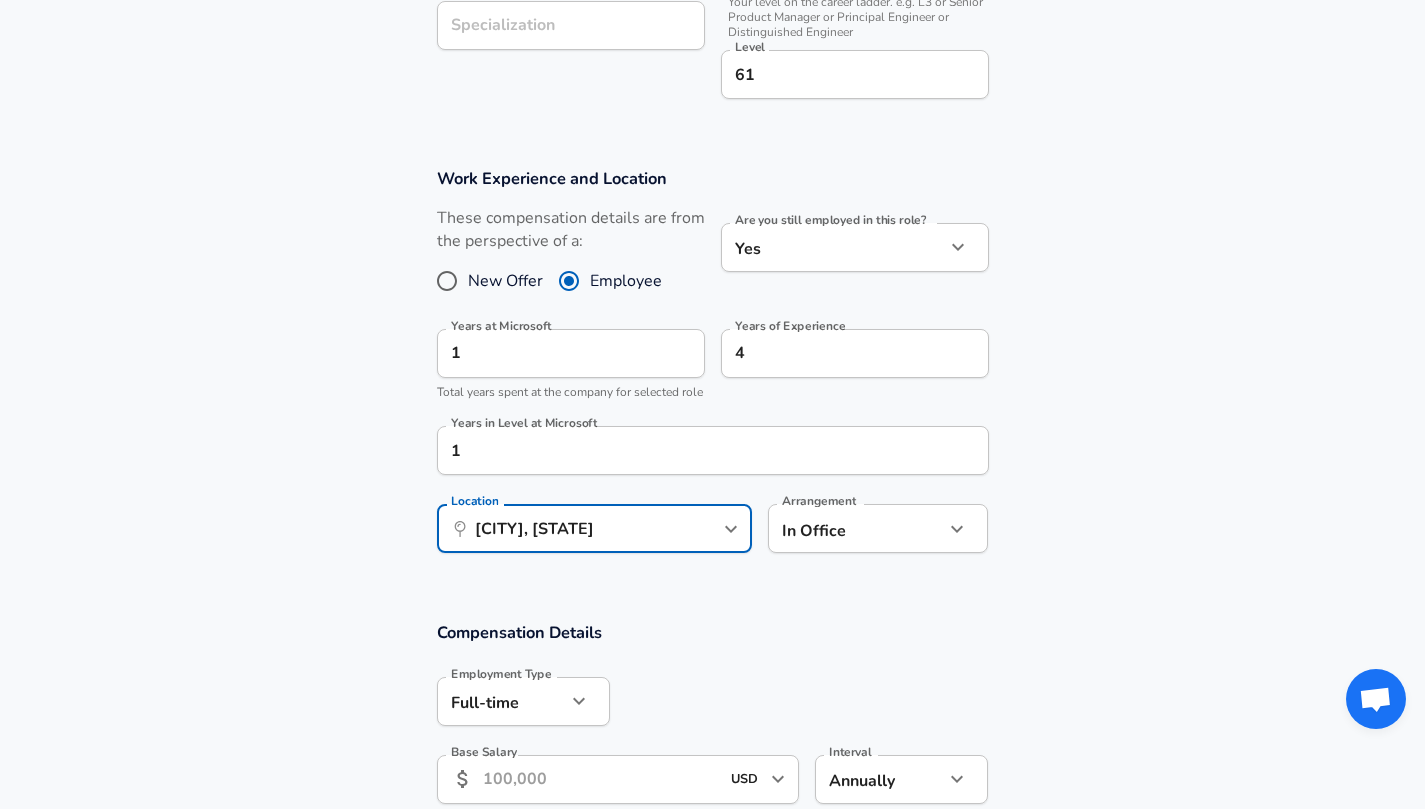 click on "Restart Add Your Salary Upload your offer letter to verify your submission Enhance Privacy and Anonymity Yes Automatically hides specific fields until there are enough submissions to safely display the full details. More Details Based on your submission and the data points that we have already collected, we will automatically hide and anonymize specific fields if there aren't enough data points to remain sufficiently anonymous. Company & Title Information Enter the company you received your offer from Company Microsoft Company Select the title that closest resembles your official title. This should be similar to the title that was present on your offer letter. Title Category Manager Title Select a job family that best fits your role. If you can't find one, select 'Other' to enter a custom job family Job Family Marketing Job Family Specialization Specialization Your level on the career ladder. e.g. L3 or Senior Product Manager or Principal Engineer or Distinguished Engineer Level 61 Level New Offer" at bounding box center [712, -340] 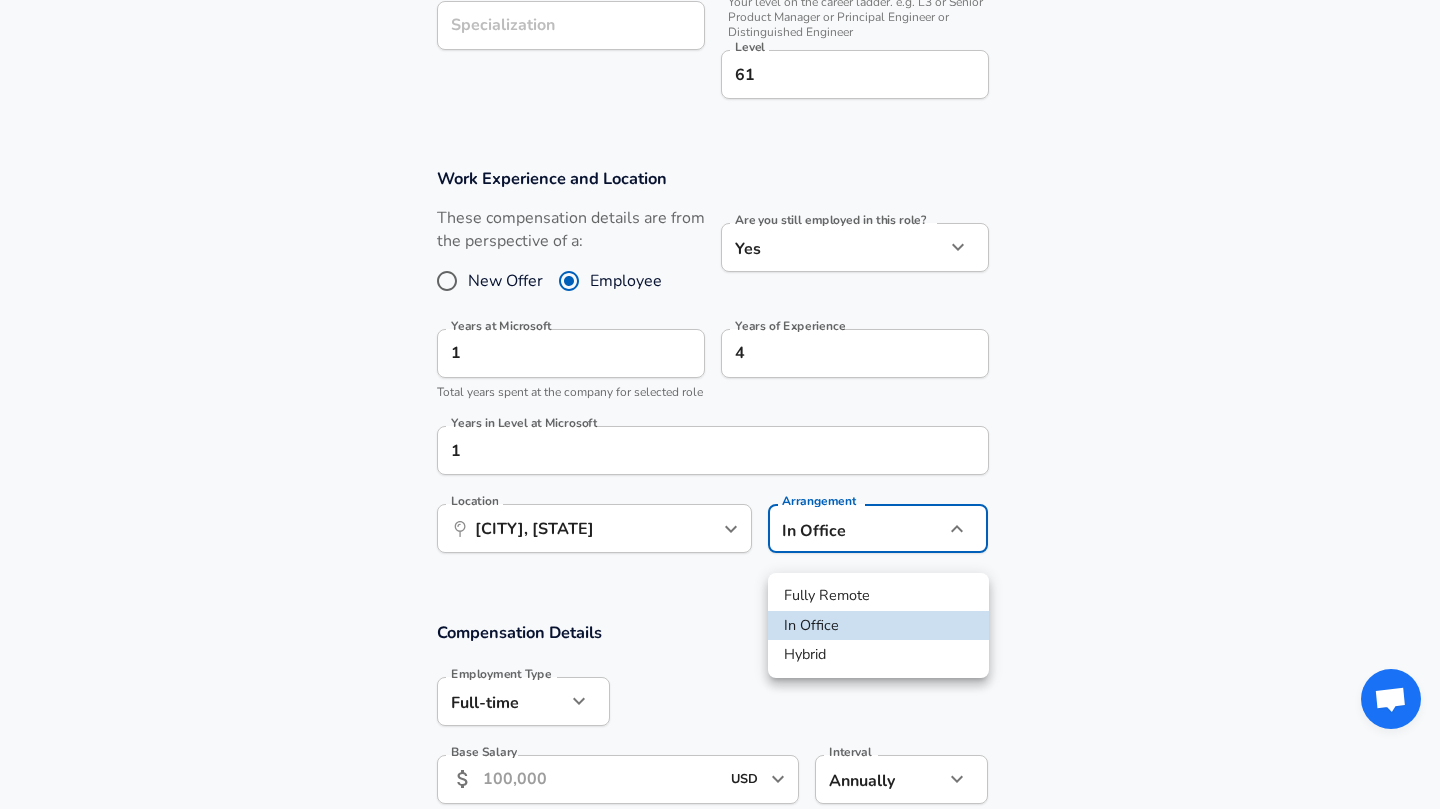 click on "Hybrid" at bounding box center [878, 655] 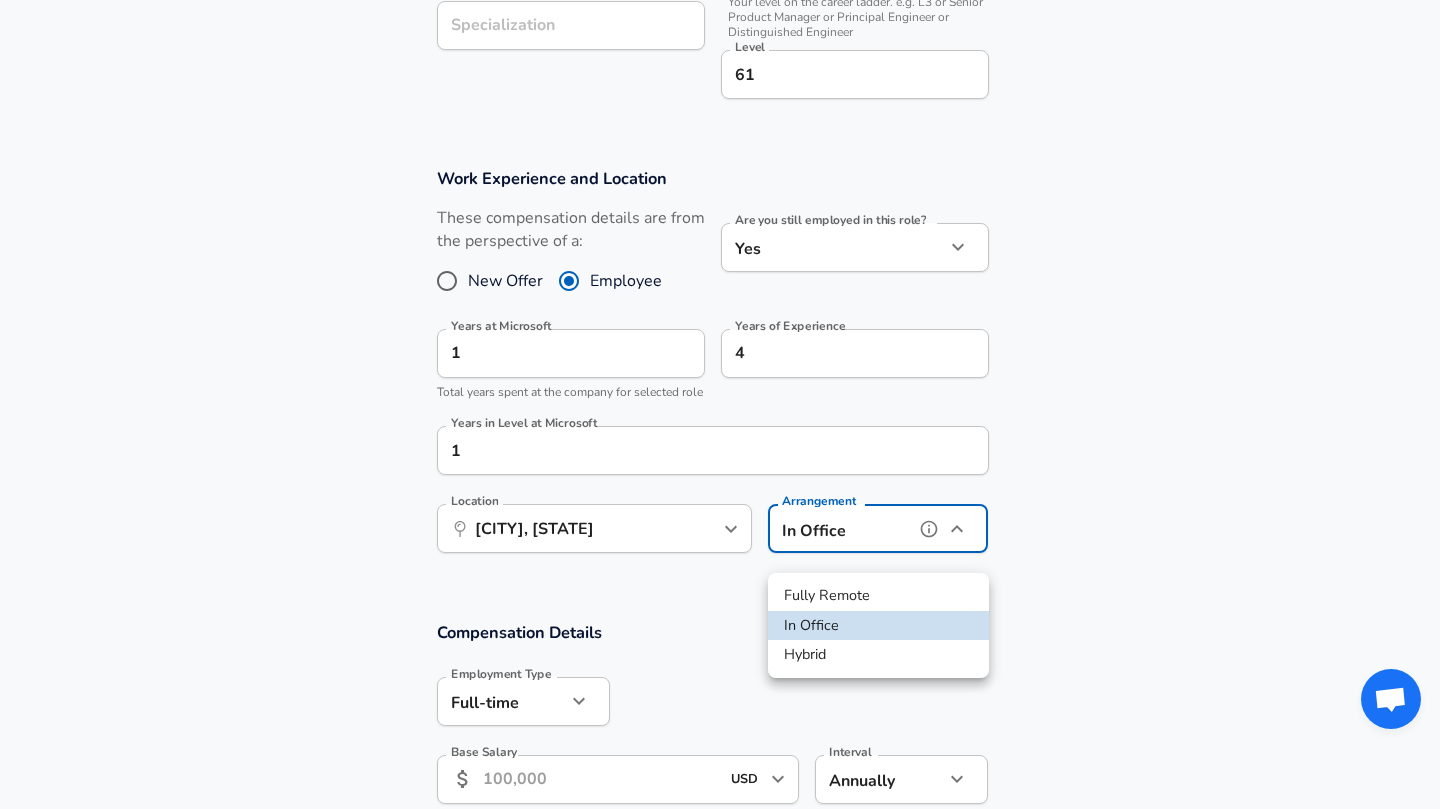 type on "hybrid" 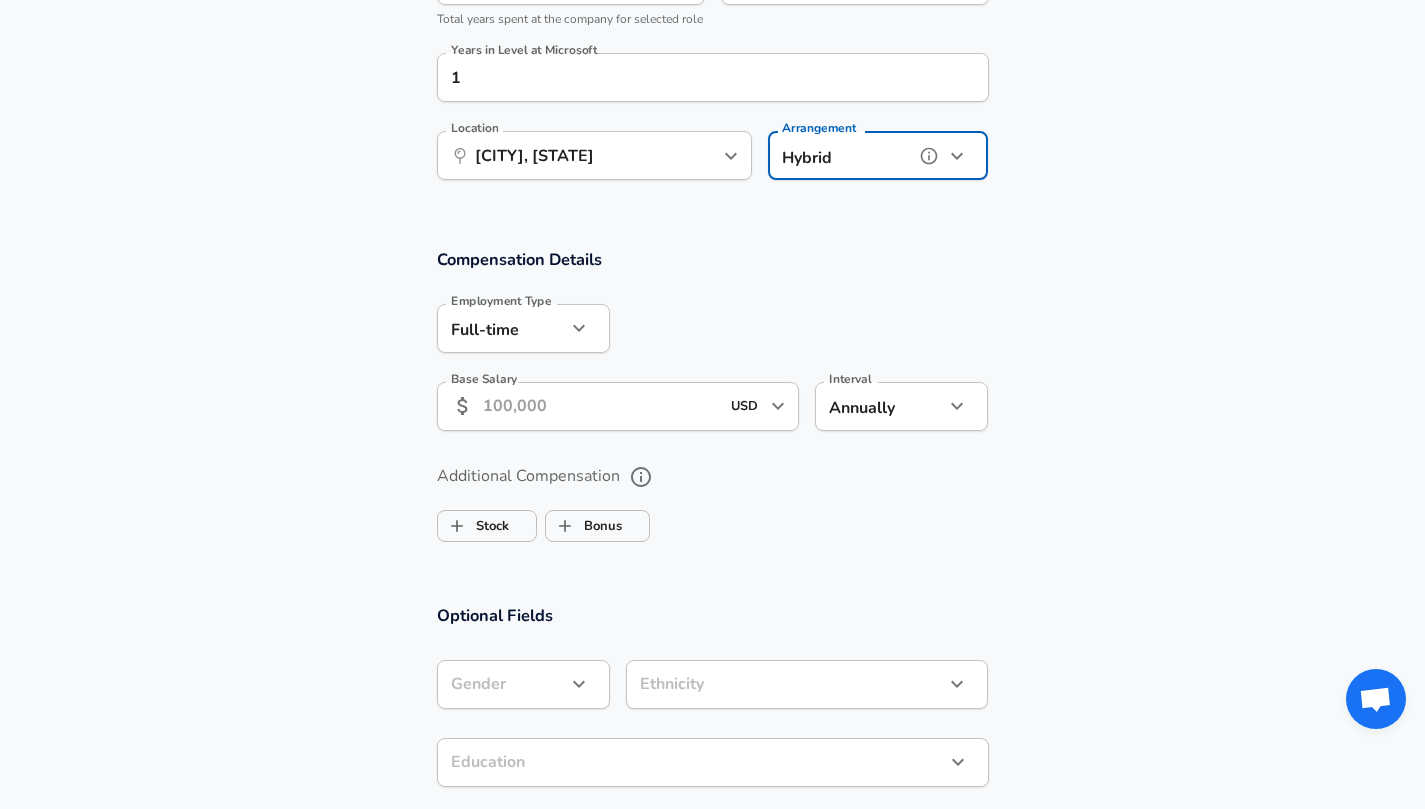 scroll, scrollTop: 1121, scrollLeft: 0, axis: vertical 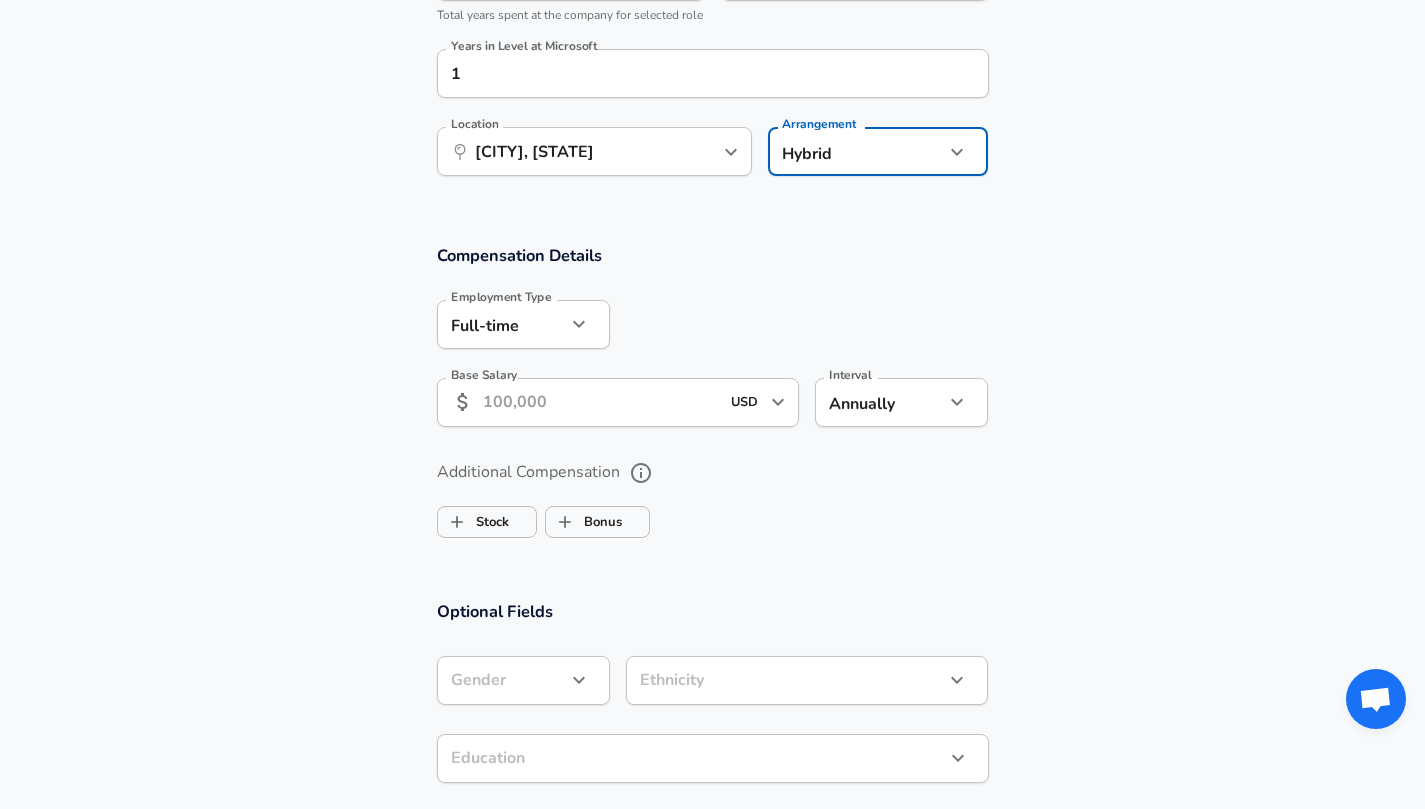 click on "Base Salary" at bounding box center [601, 402] 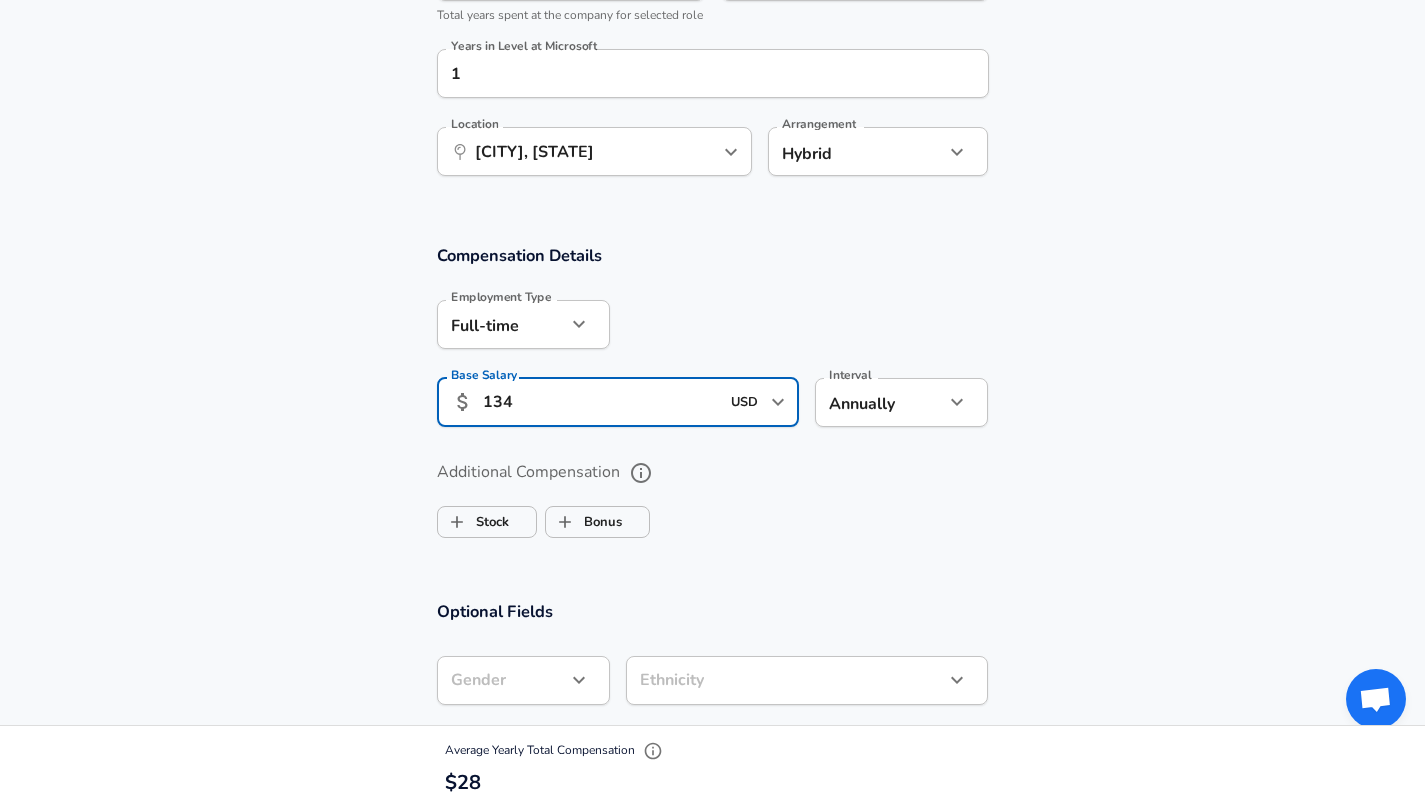 click on "Additional Compensation   Stock Bonus" at bounding box center [713, 501] 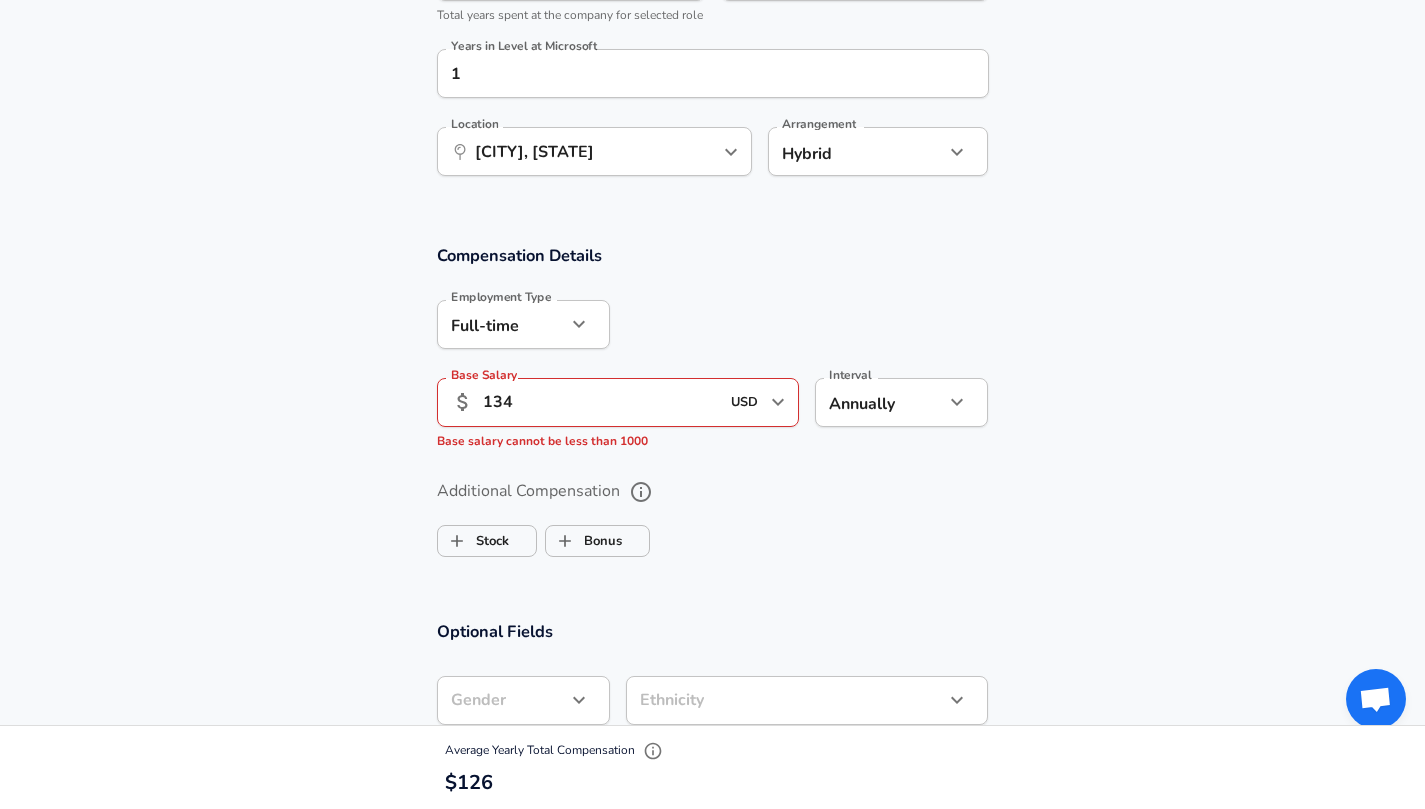 scroll, scrollTop: 1236, scrollLeft: 0, axis: vertical 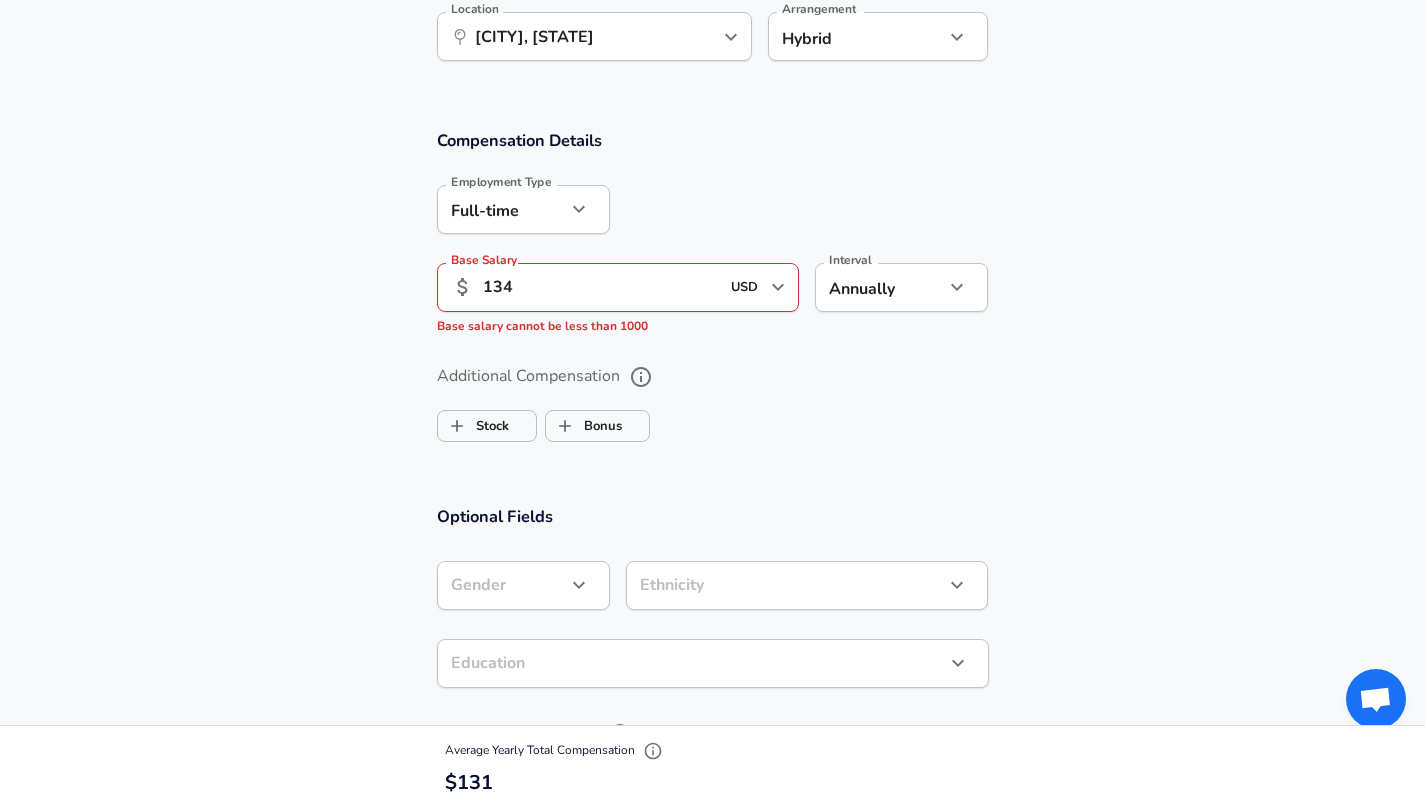 click on "134" at bounding box center (601, 287) 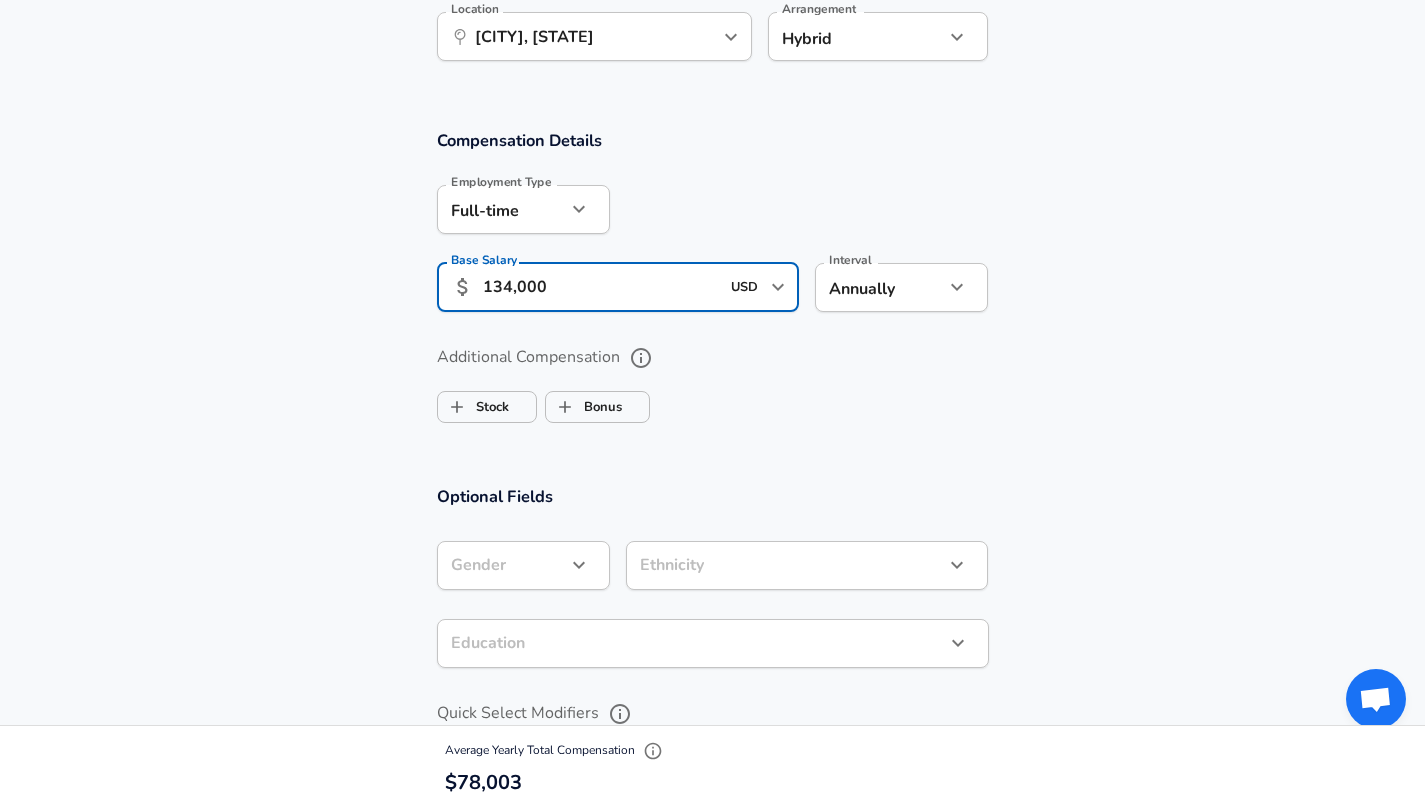 type on "134,000" 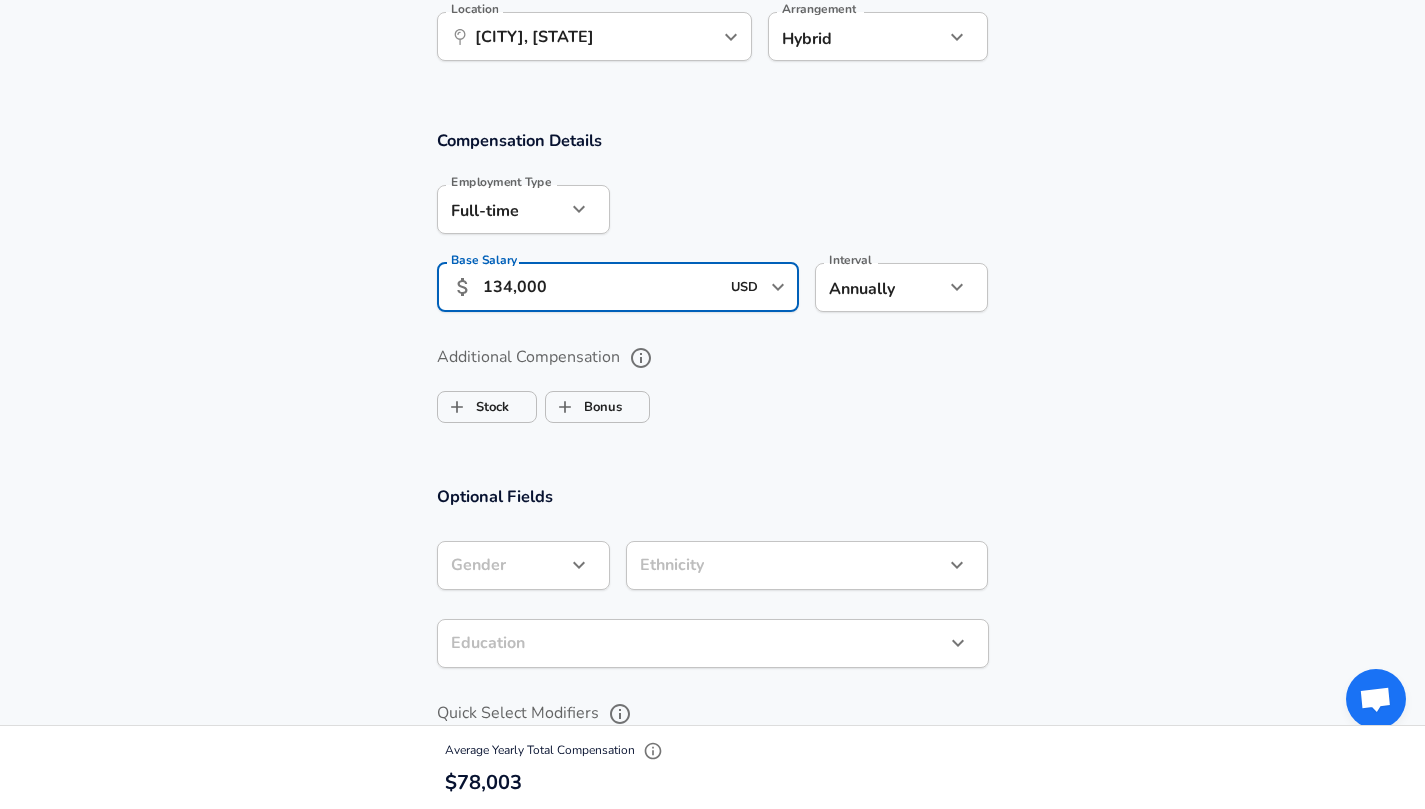click on "Compensation Details Employment Type Full-time full_time Employment Type Base Salary ​ 134,000 USD ​ Base Salary Interval Annually yearly Interval Additional Compensation Stock Bonus" at bounding box center [712, 284] 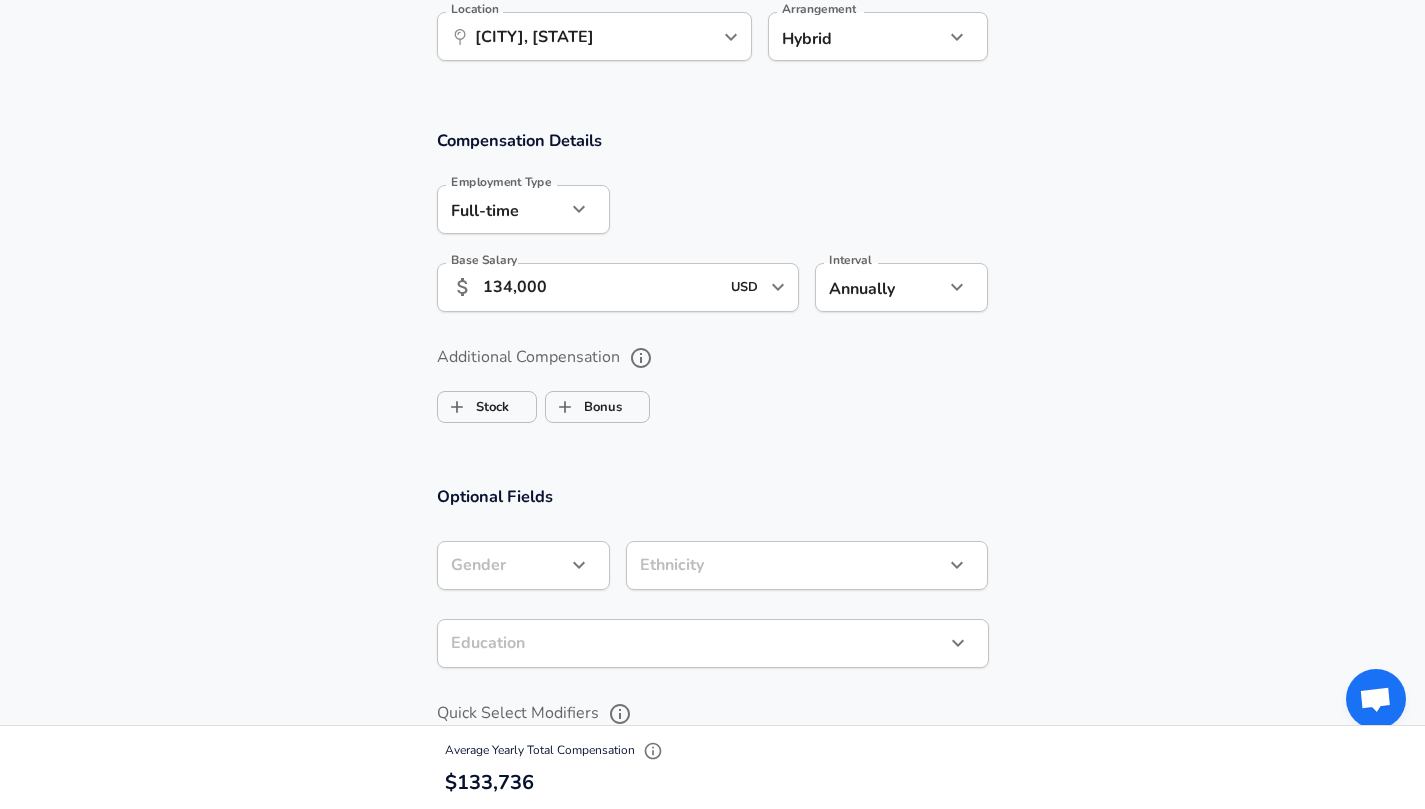scroll, scrollTop: 1485, scrollLeft: 0, axis: vertical 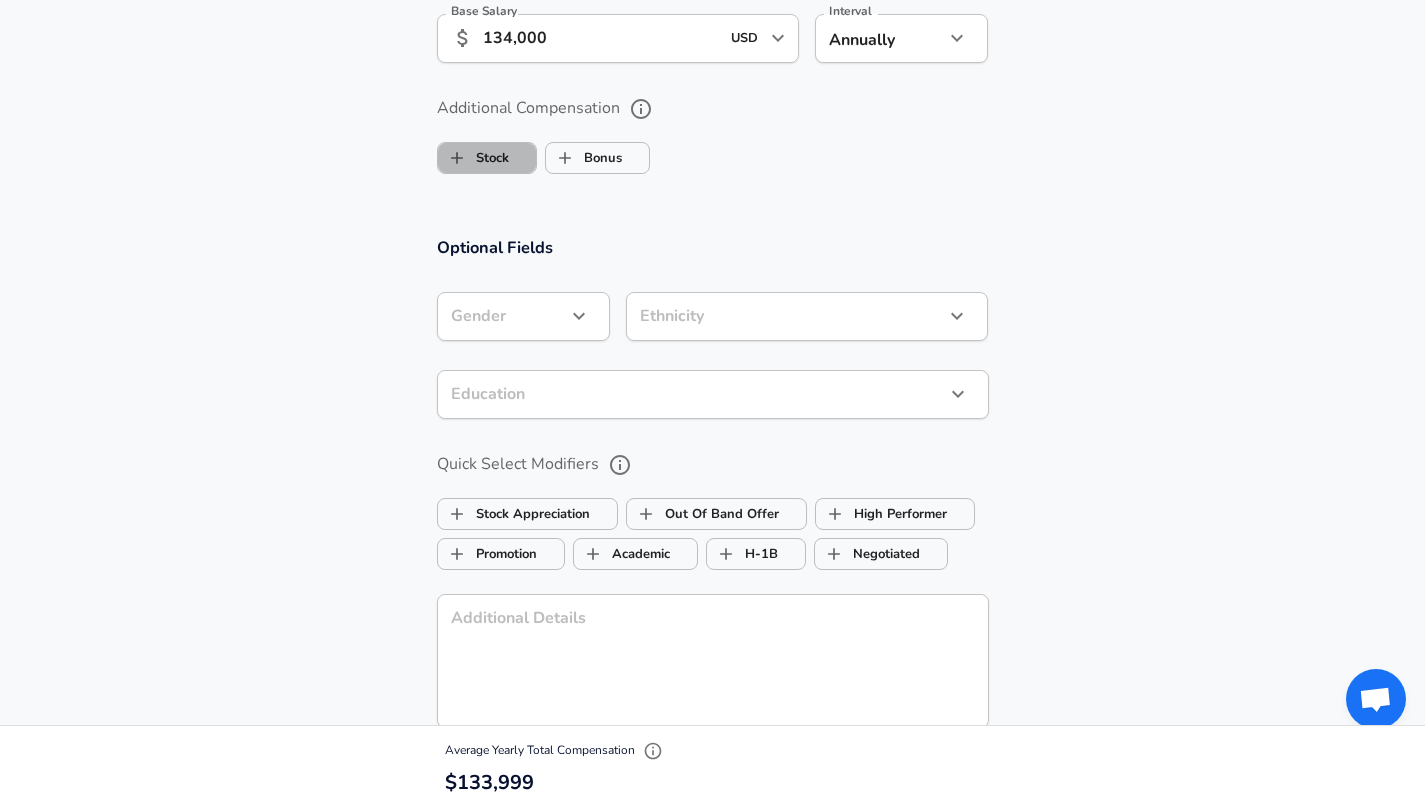 click on "Stock" at bounding box center [473, 158] 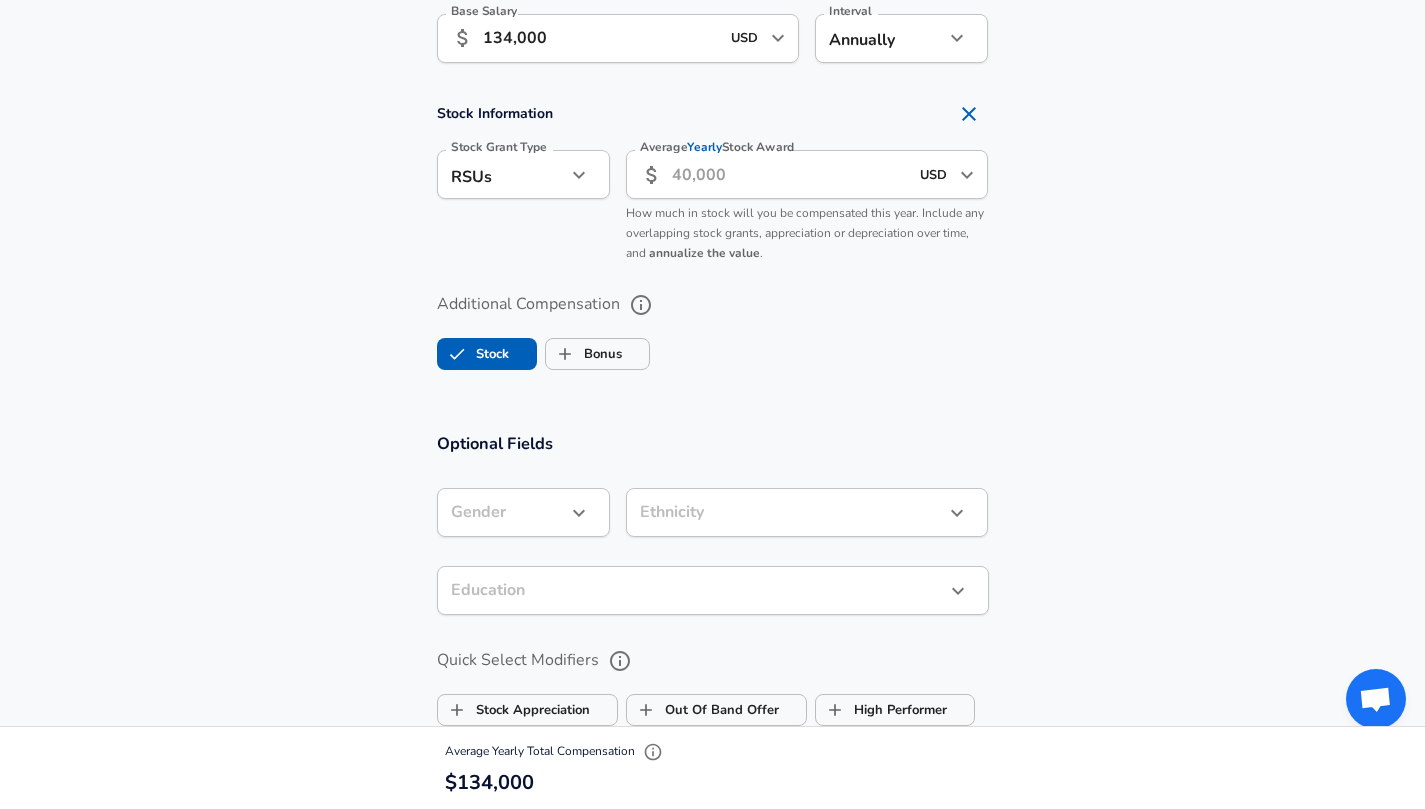 click on "Average  Yearly  Stock Award" at bounding box center [790, 174] 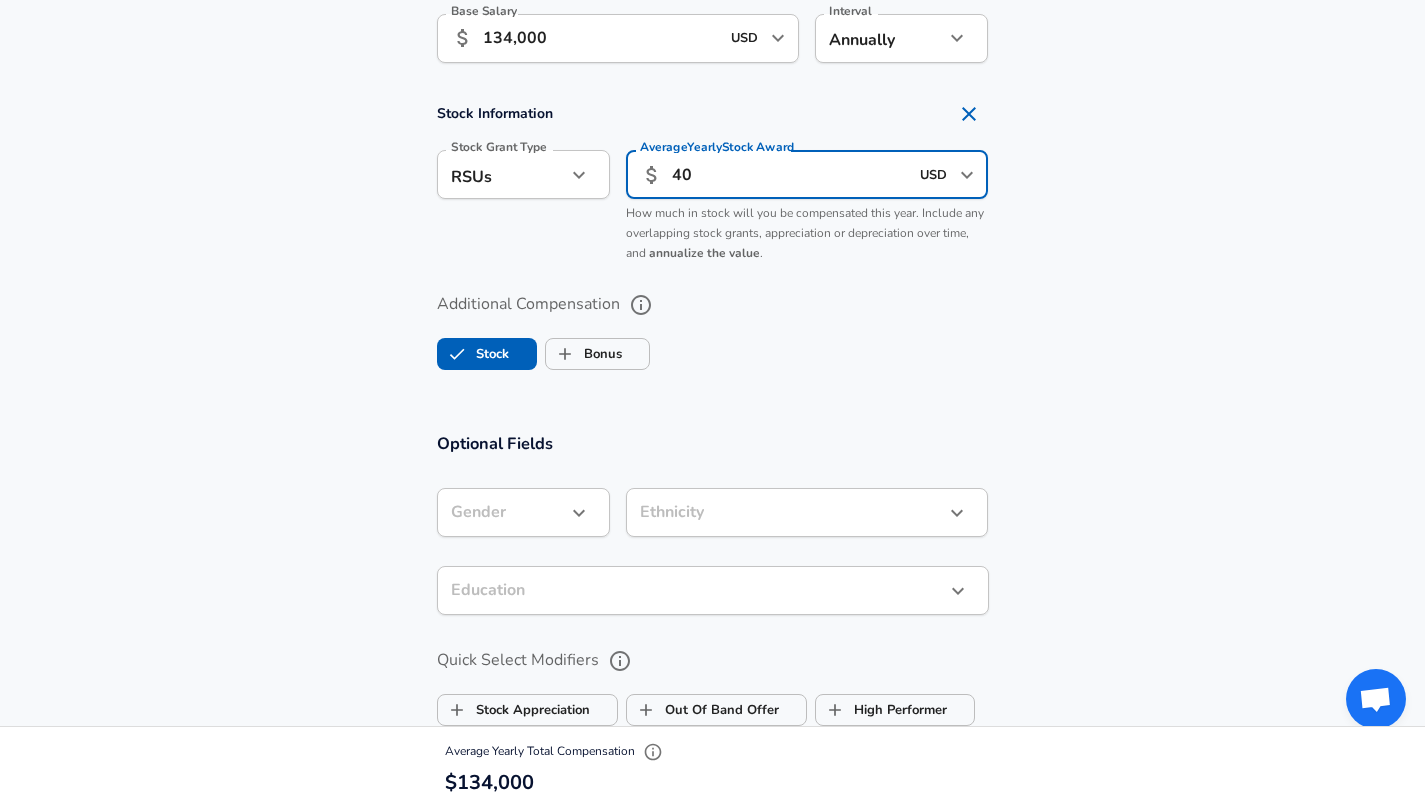 type on "4" 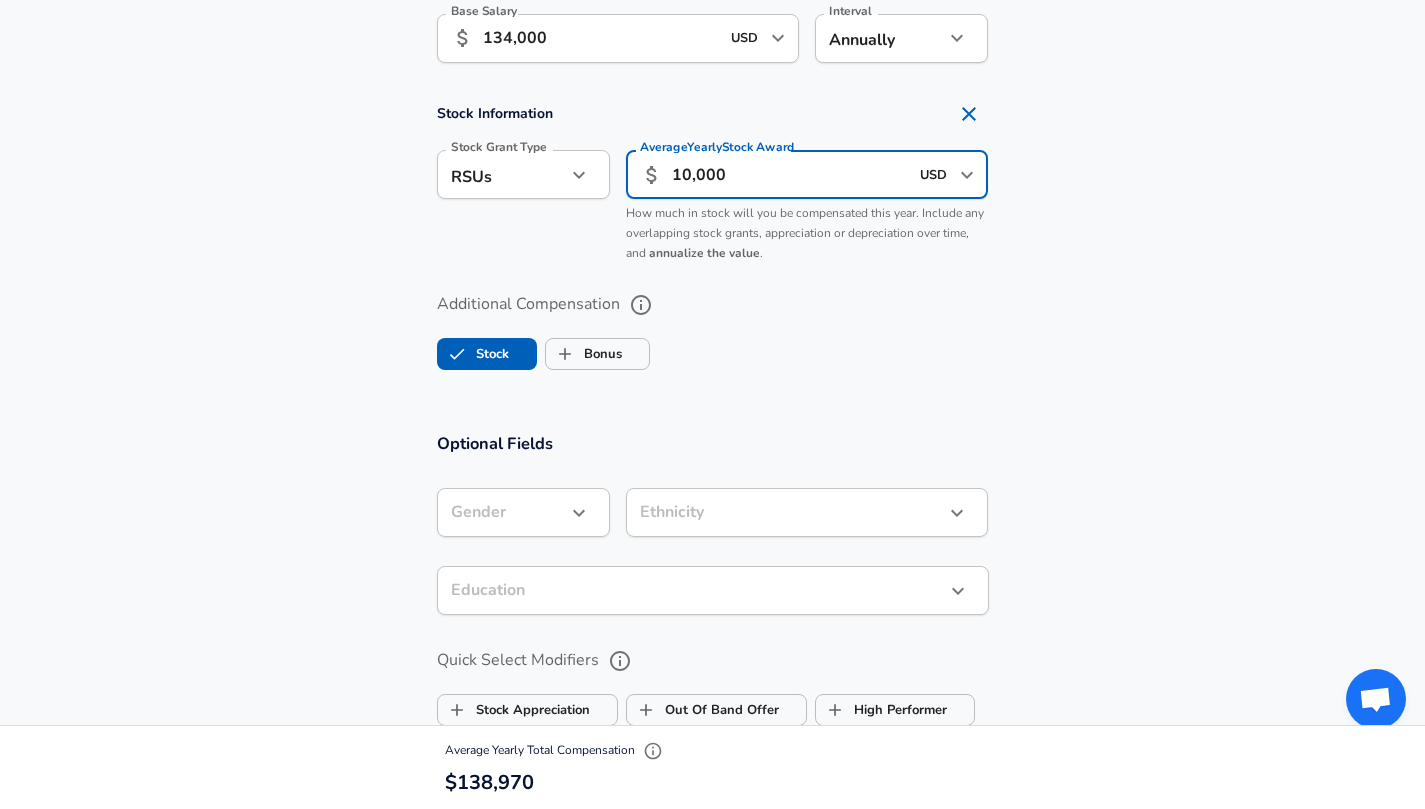 type on "10,000" 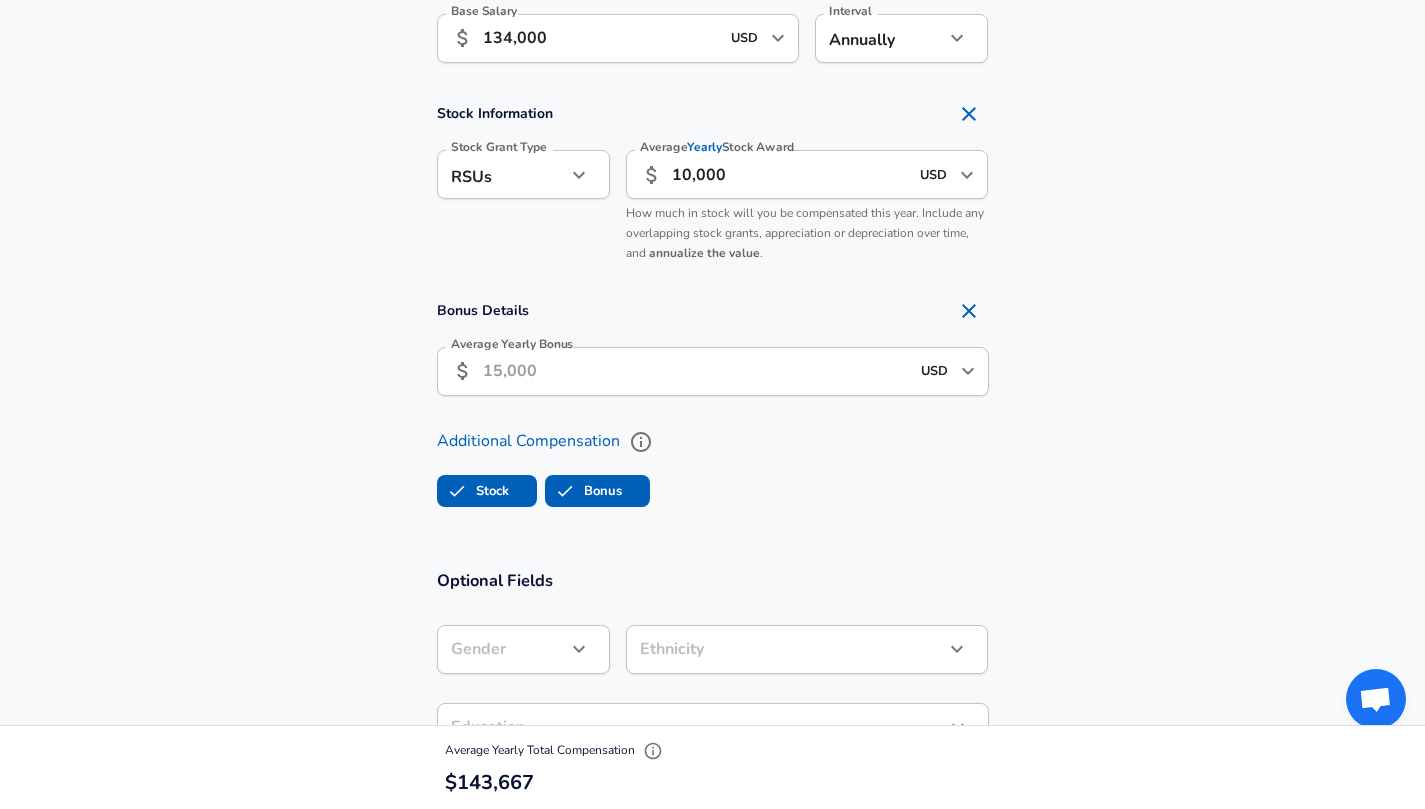 checkbox on "true" 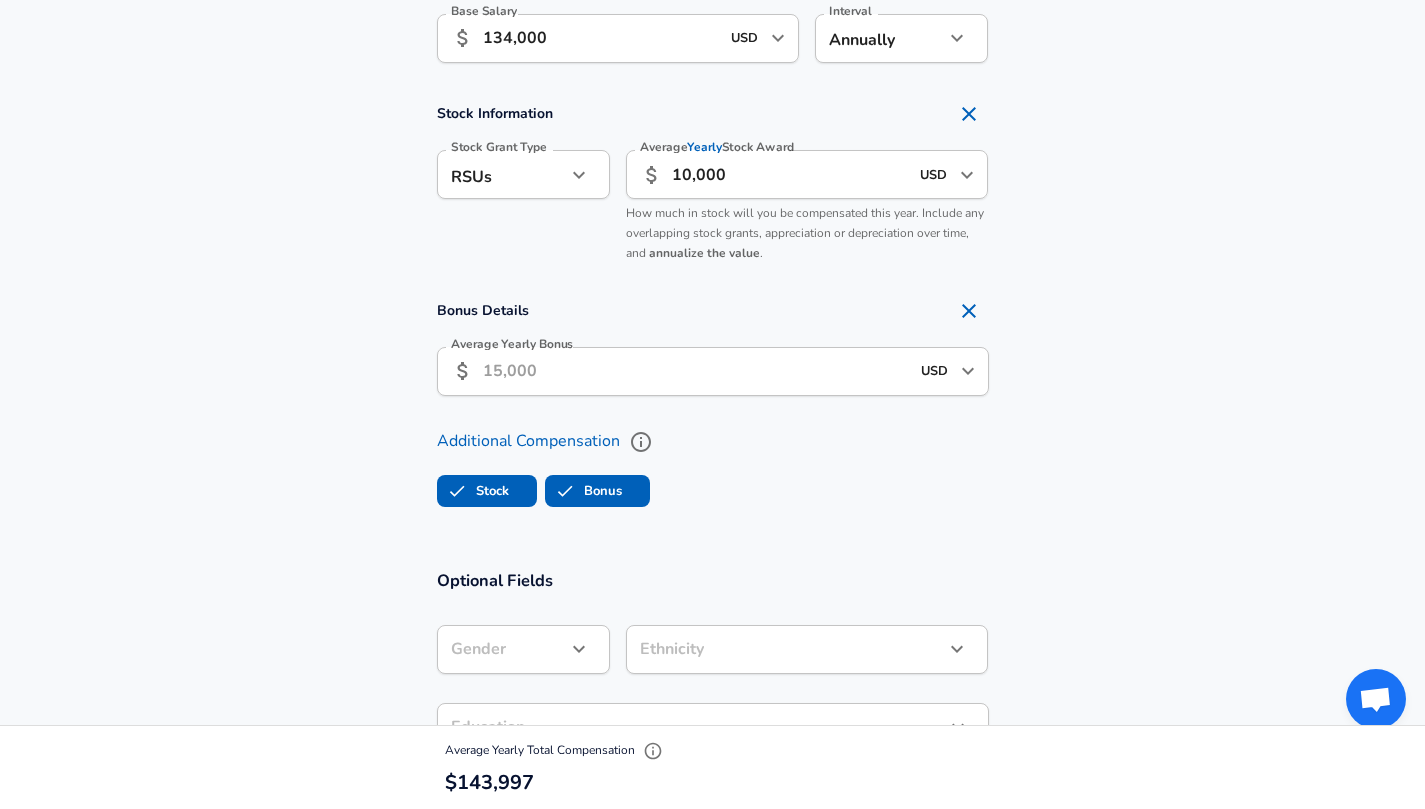 click on "Average Yearly Bonus" at bounding box center [696, 371] 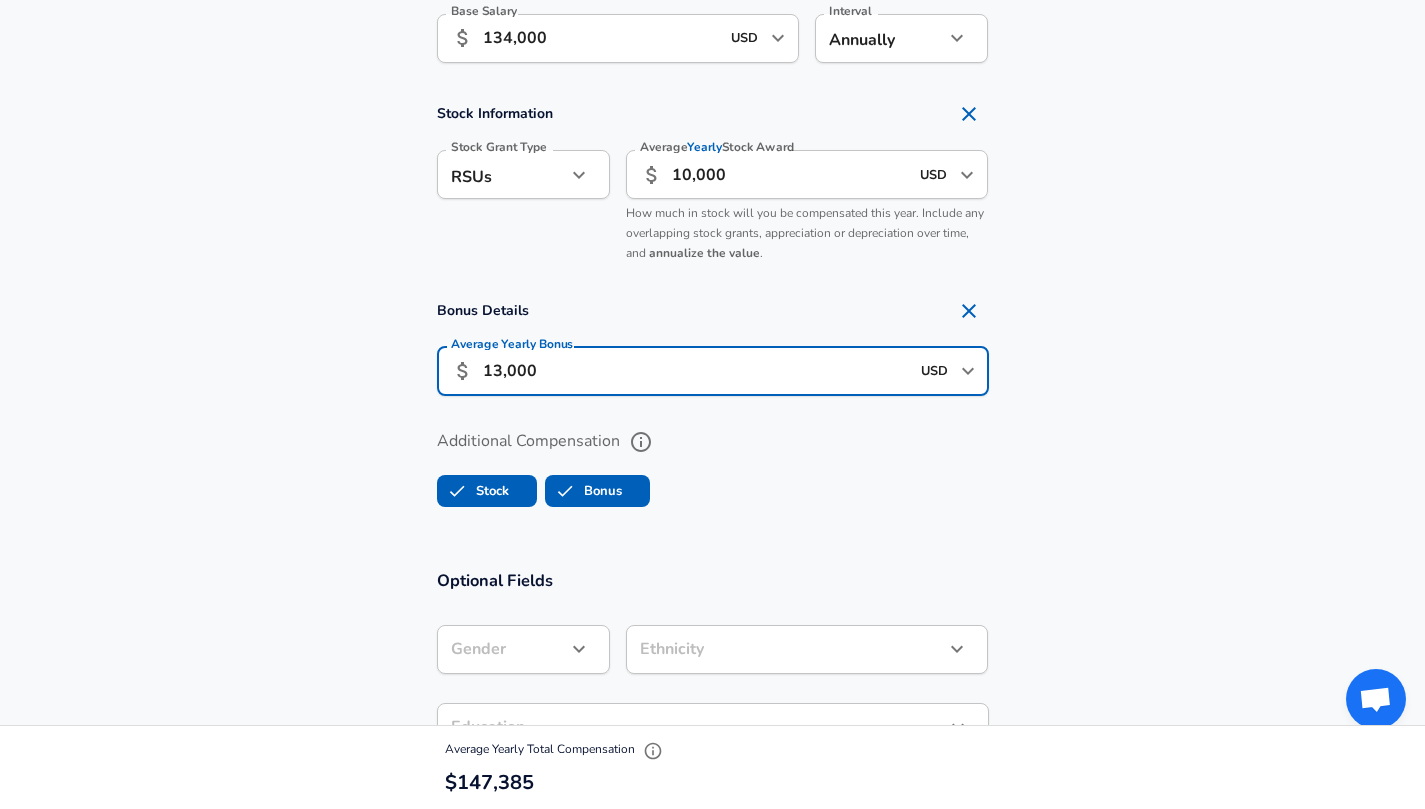 scroll, scrollTop: 0, scrollLeft: 0, axis: both 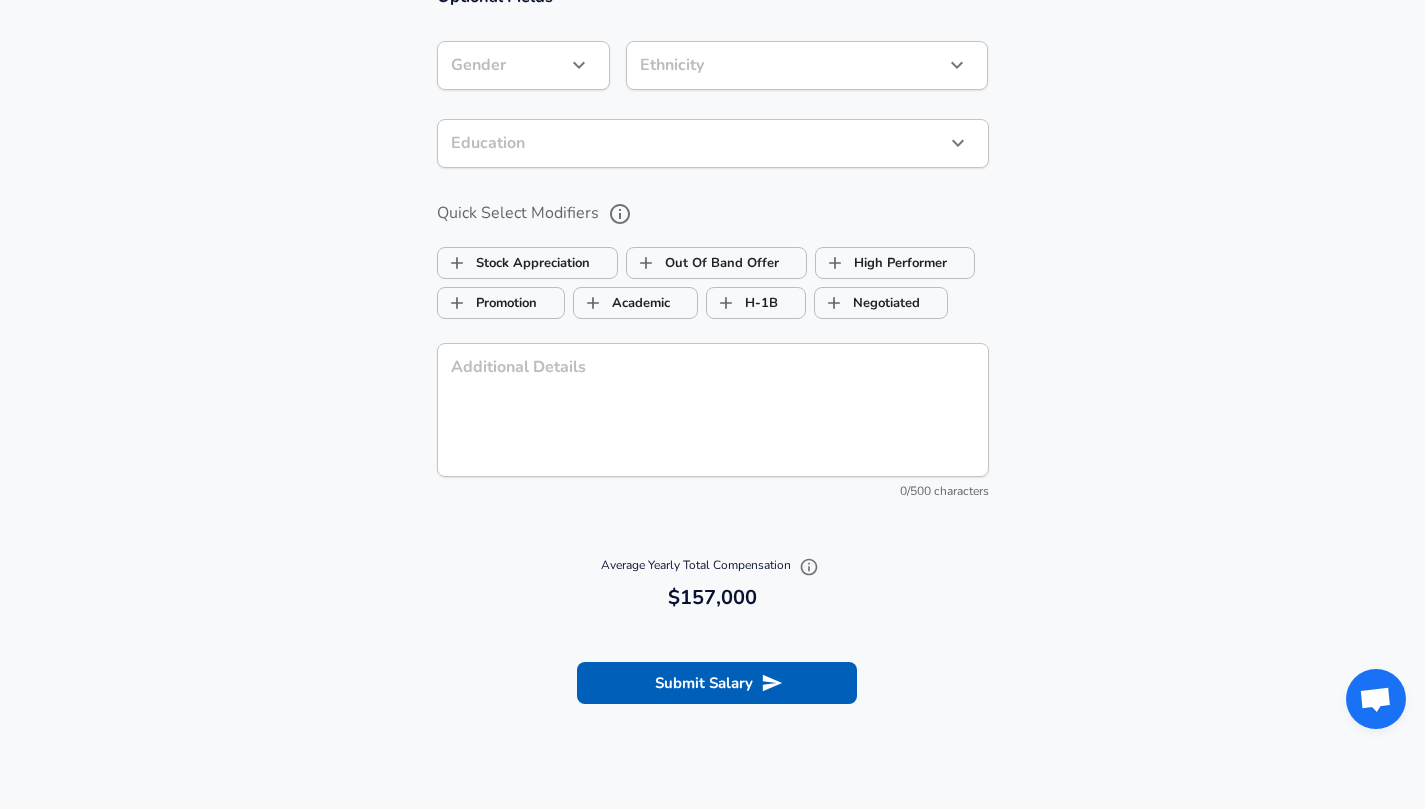 type on "13,000" 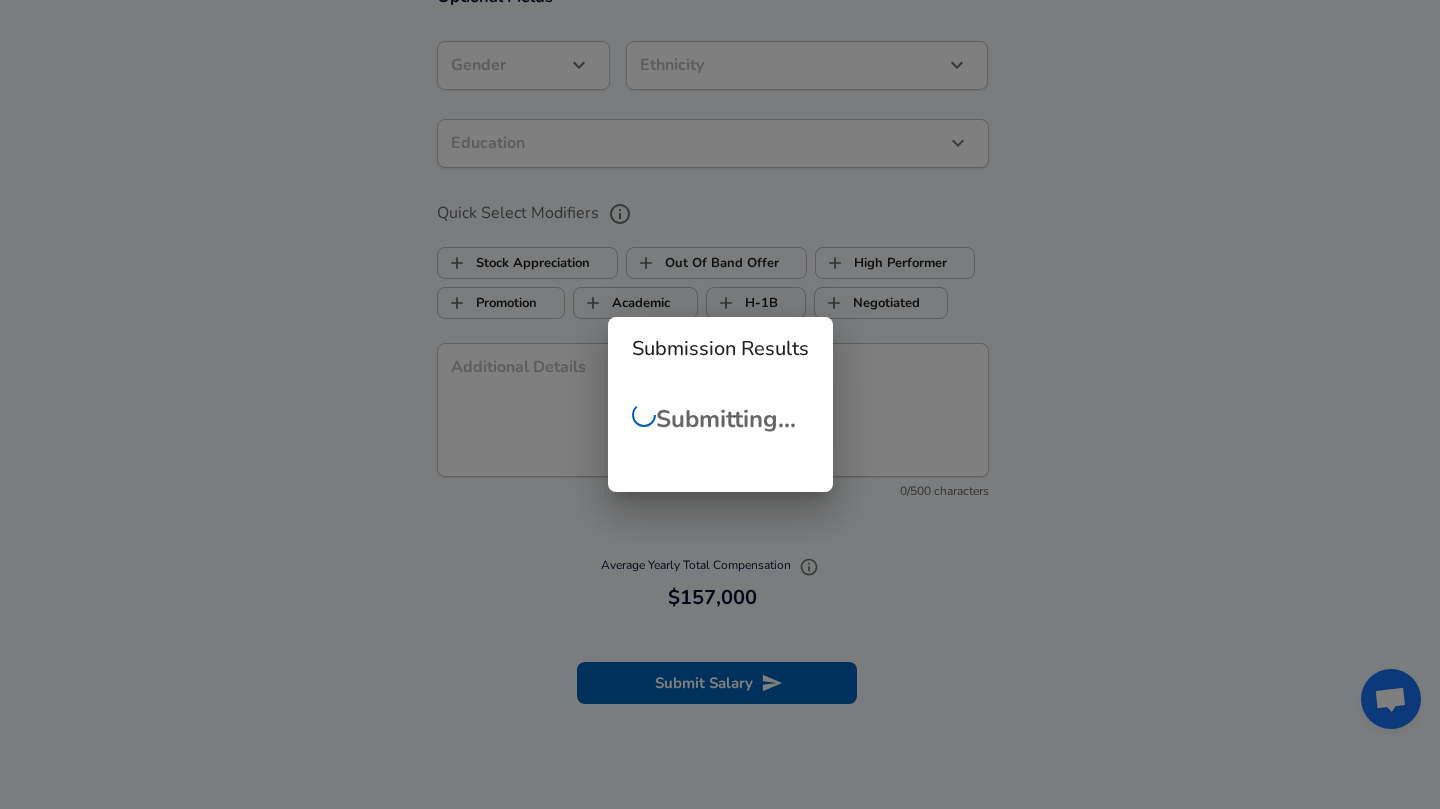 scroll, scrollTop: 0, scrollLeft: 0, axis: both 